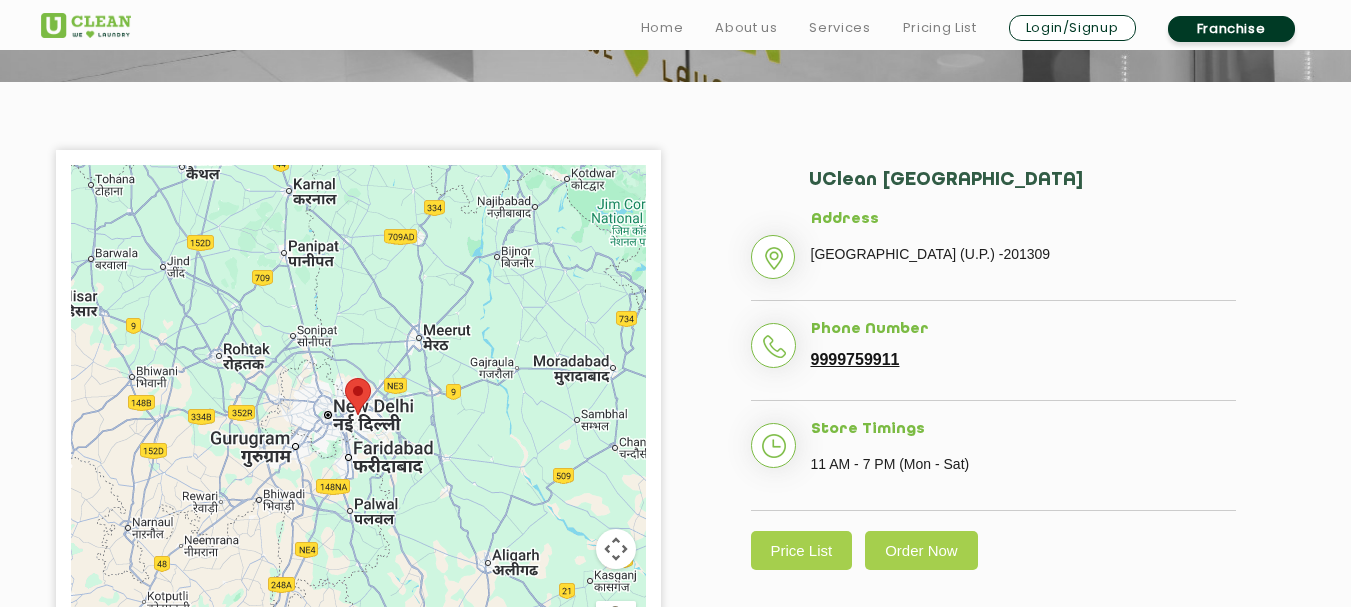 scroll, scrollTop: 413, scrollLeft: 0, axis: vertical 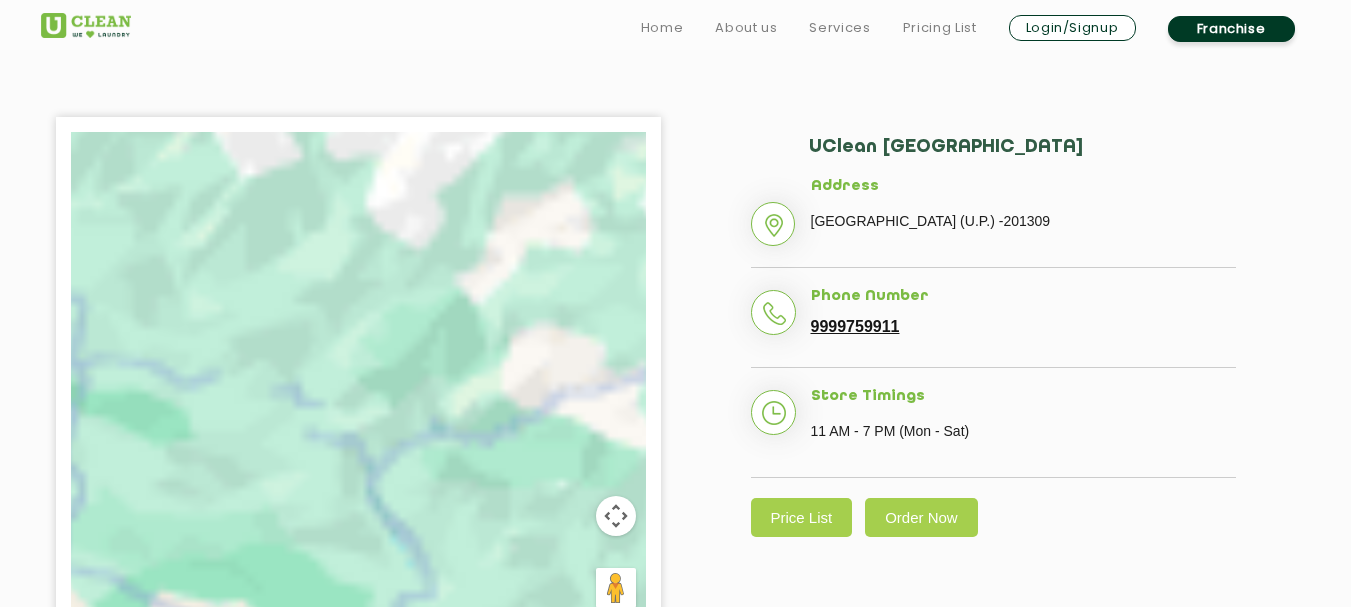 drag, startPoint x: 228, startPoint y: 339, endPoint x: 657, endPoint y: 353, distance: 429.22836 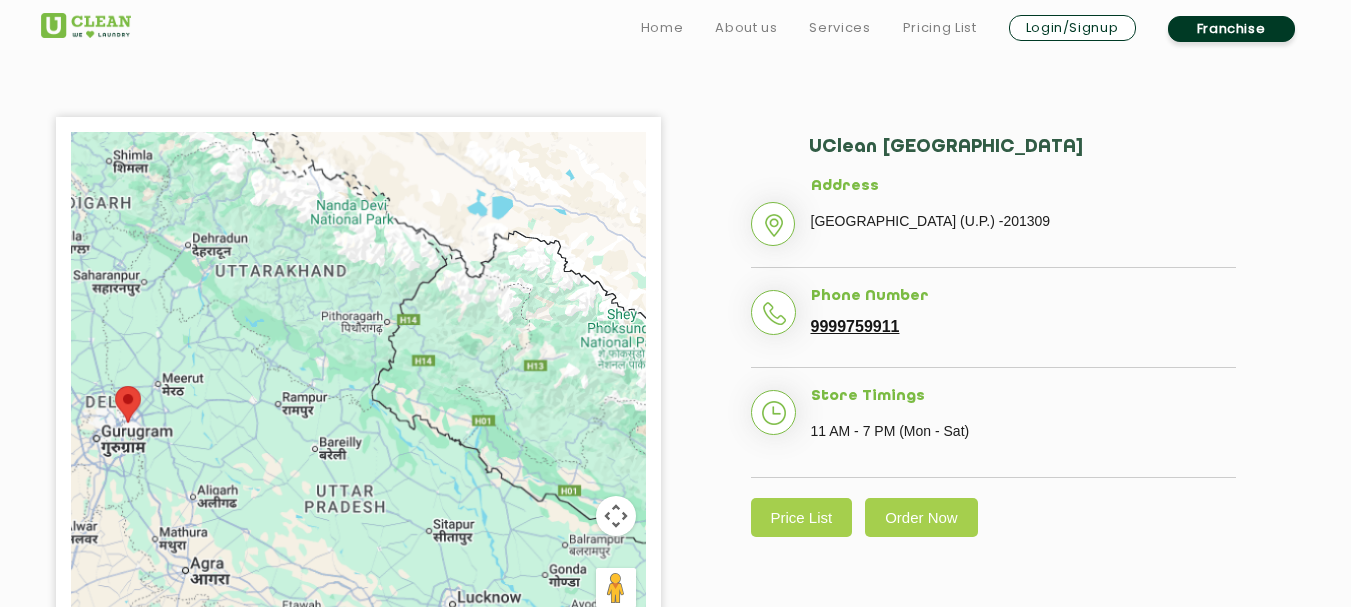 drag, startPoint x: 193, startPoint y: 339, endPoint x: 357, endPoint y: 340, distance: 164.00305 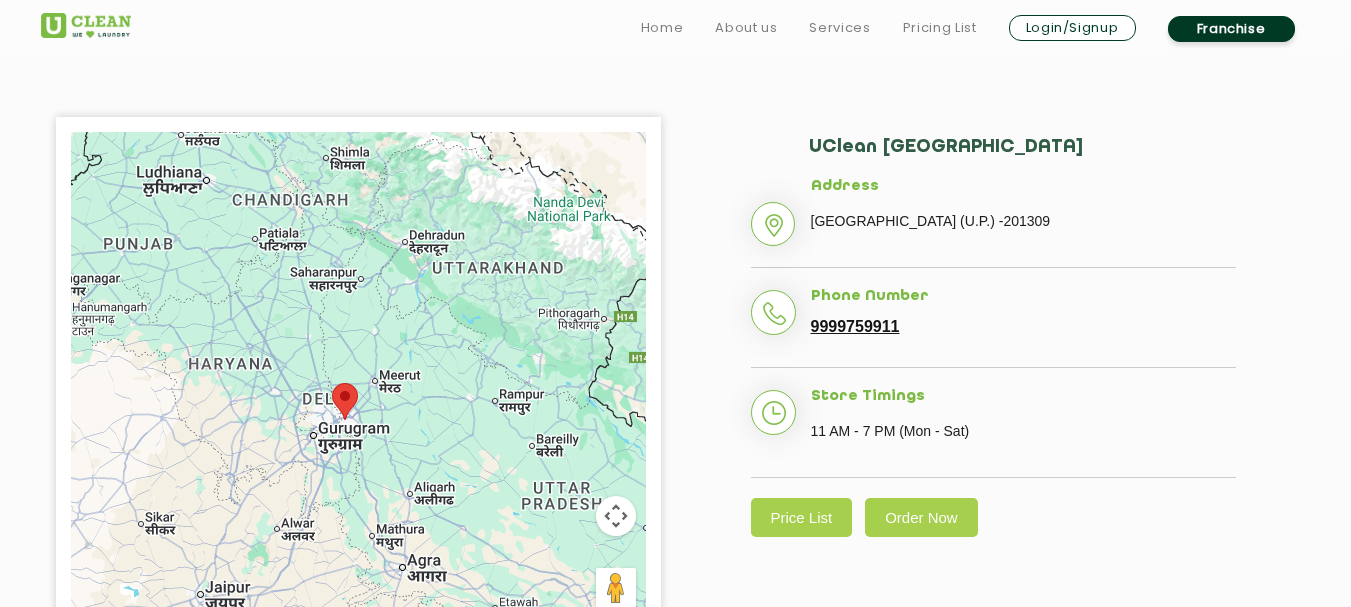click at bounding box center (332, 383) 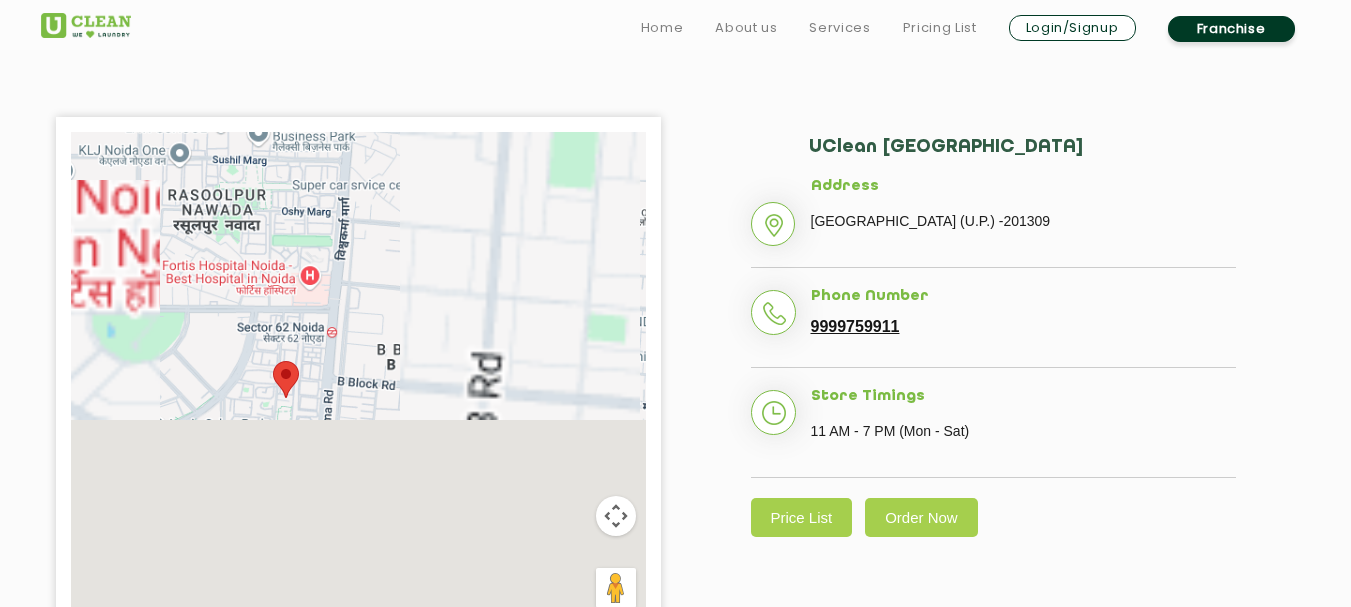 drag, startPoint x: 349, startPoint y: 444, endPoint x: 408, endPoint y: 172, distance: 278.32535 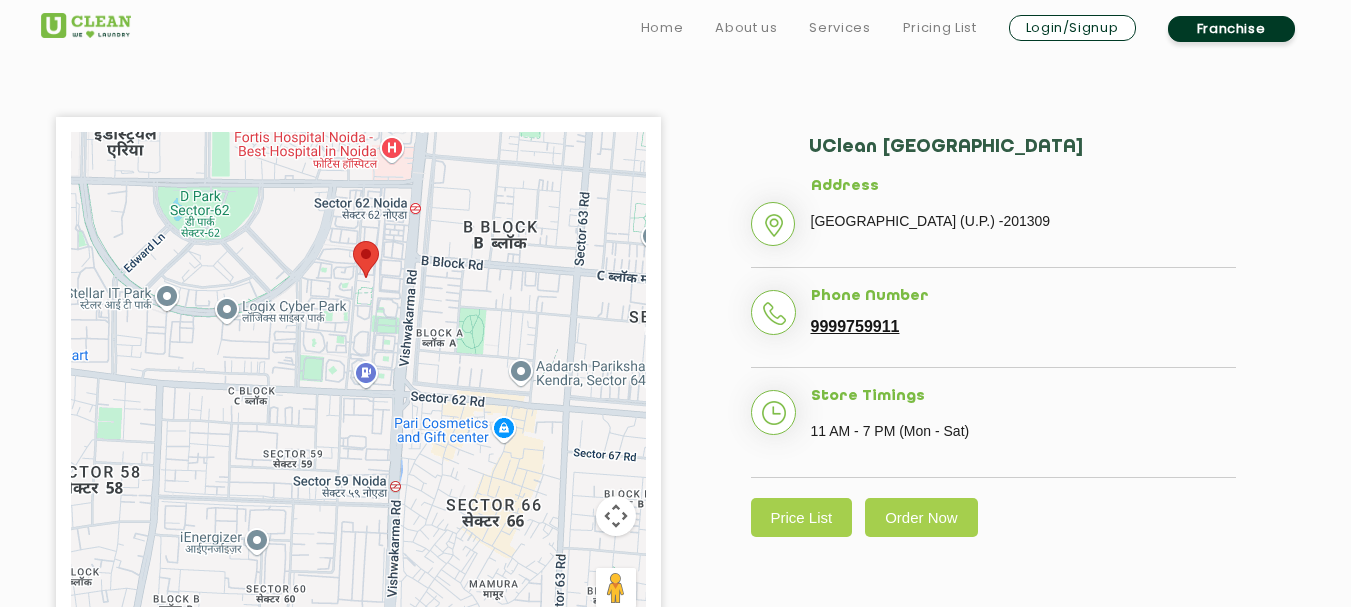 drag, startPoint x: 318, startPoint y: 239, endPoint x: 364, endPoint y: 329, distance: 101.07423 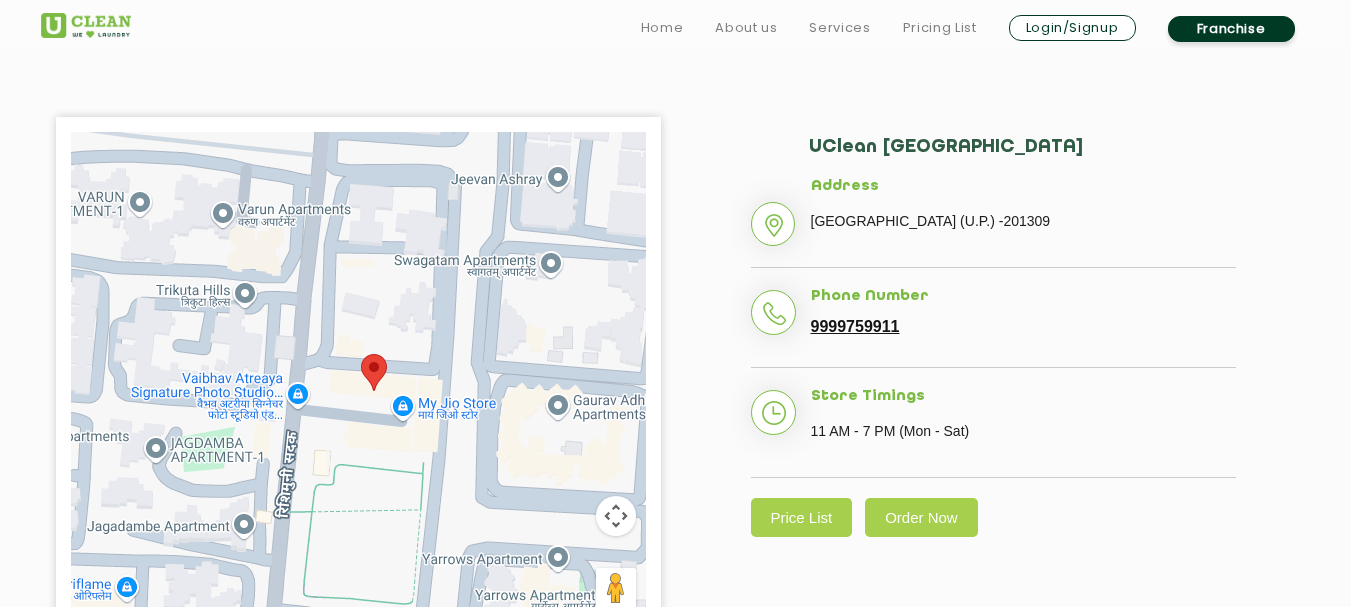 drag, startPoint x: 410, startPoint y: 340, endPoint x: 223, endPoint y: 240, distance: 212.05896 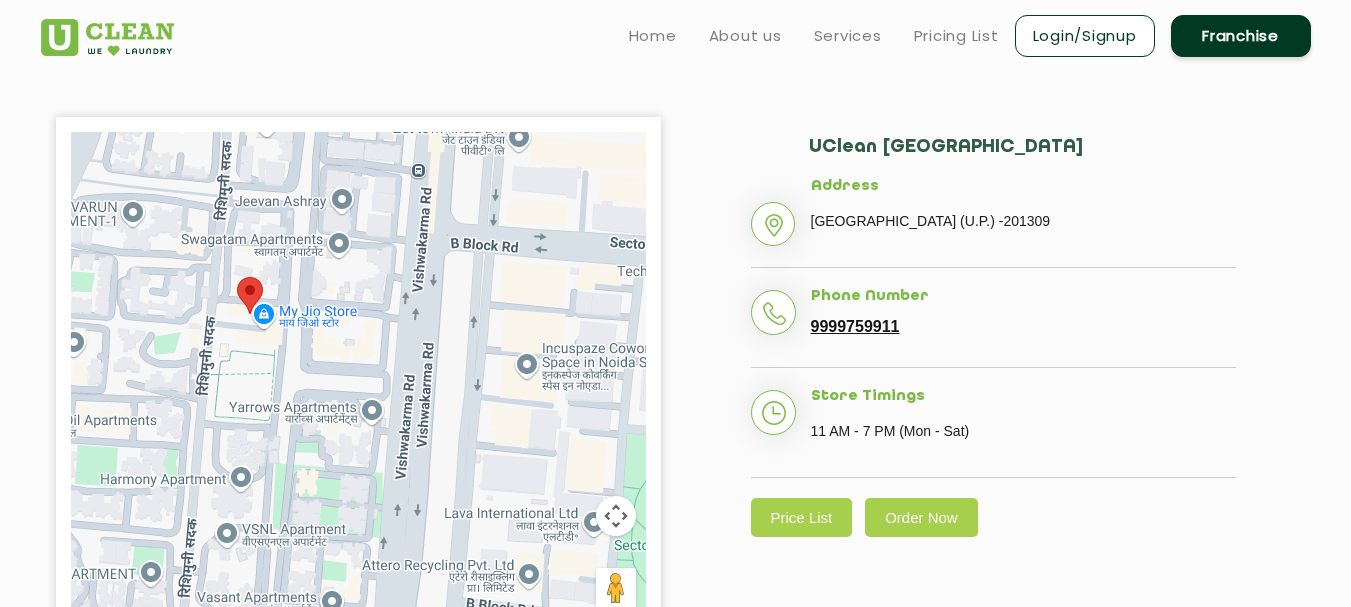 scroll, scrollTop: 0, scrollLeft: 0, axis: both 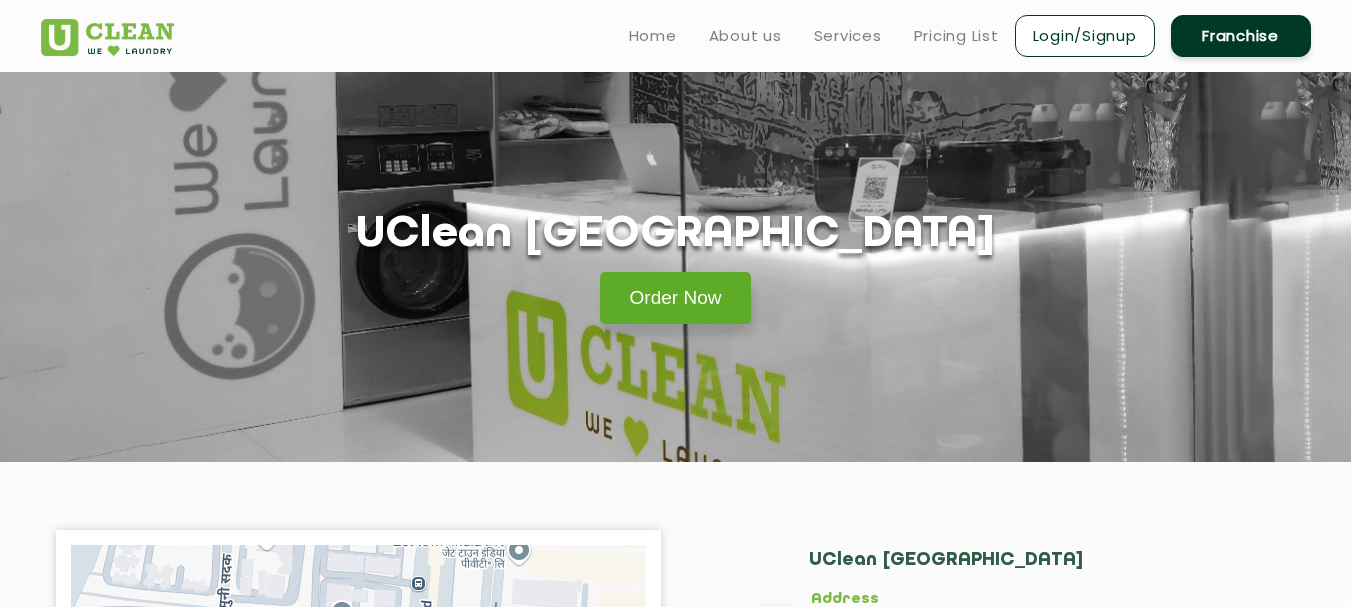 click on "Order Now" 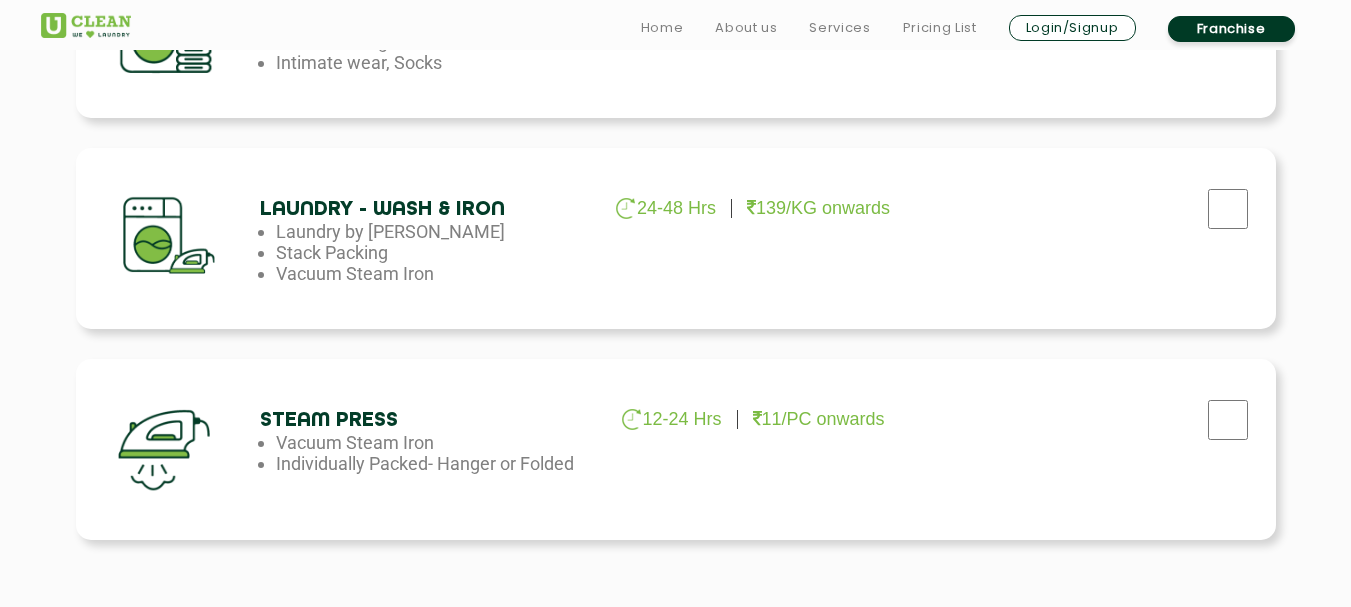 scroll, scrollTop: 1280, scrollLeft: 0, axis: vertical 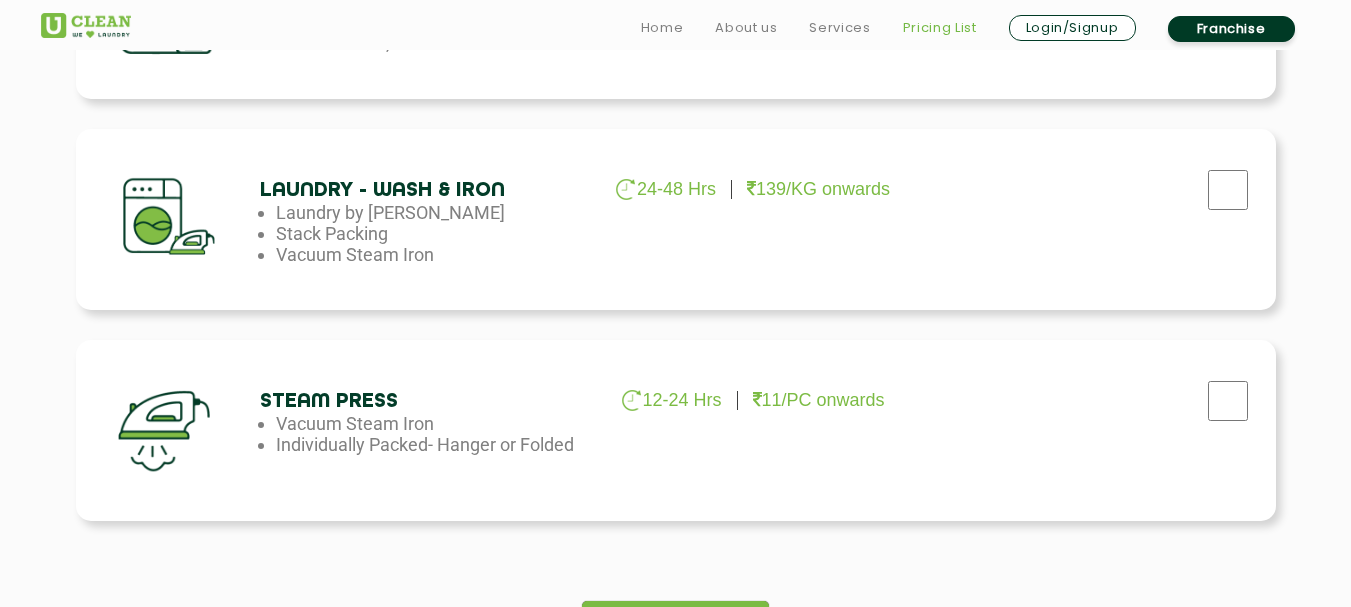 click on "Pricing List" at bounding box center (940, 28) 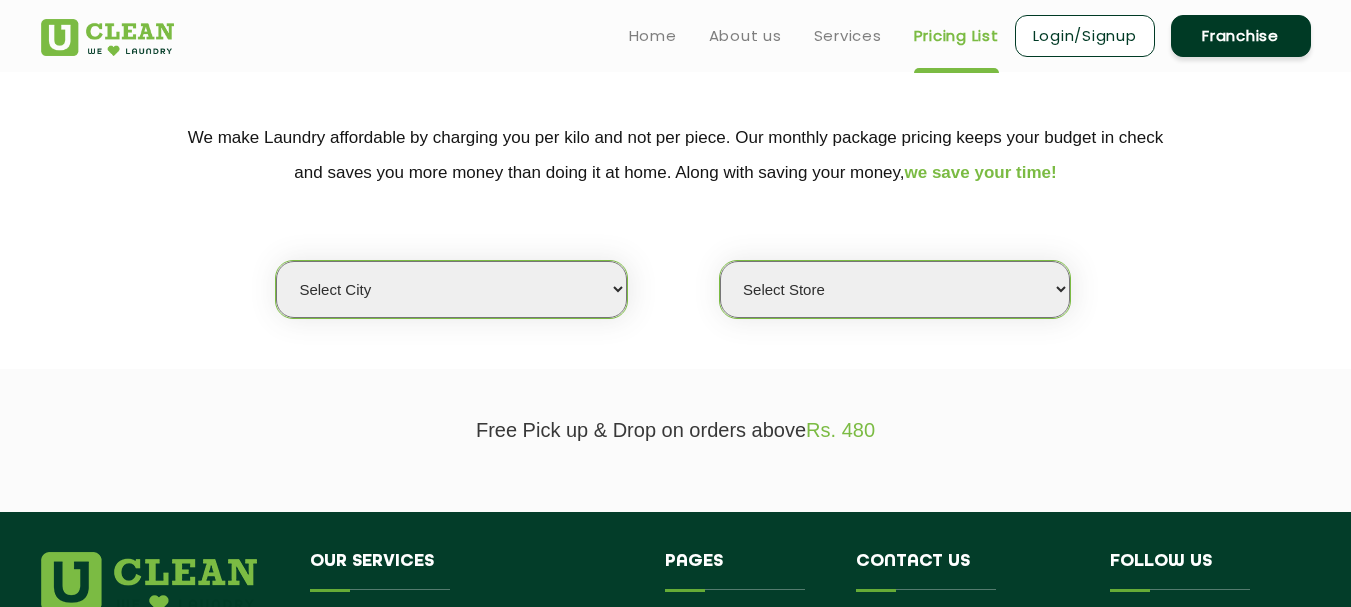scroll, scrollTop: 313, scrollLeft: 0, axis: vertical 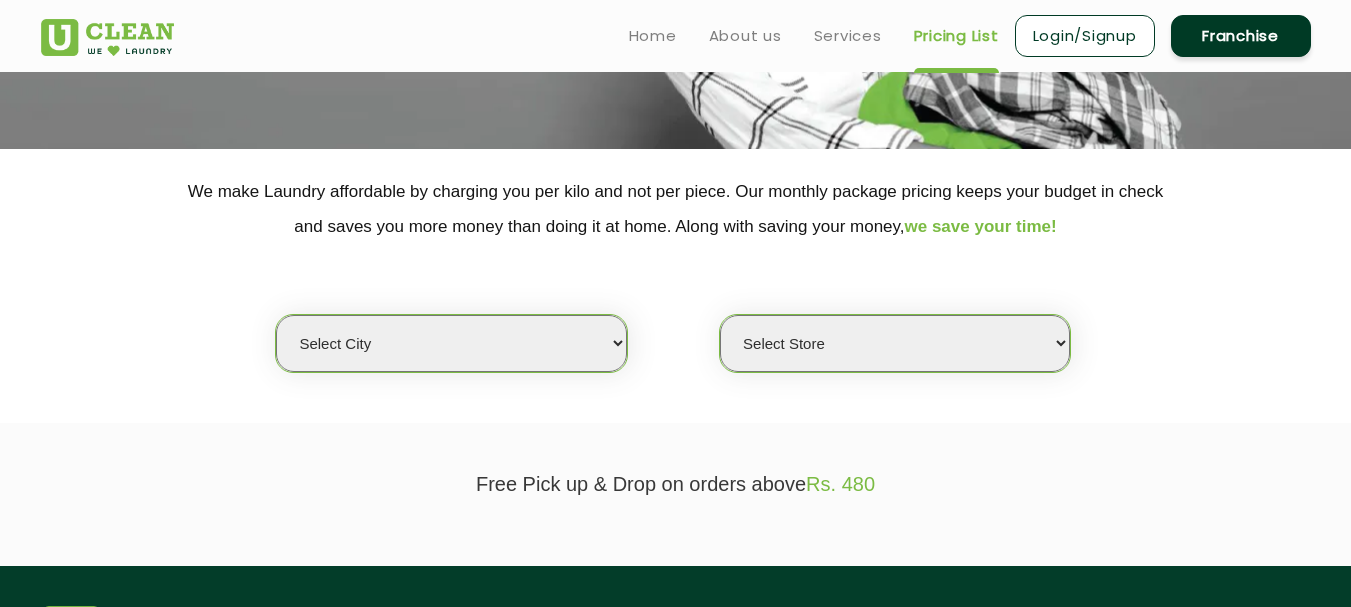 click on "Select city Aalo Agartala Agra Ahmedabad Akola Aligarh Alwar - UClean Select Amravati Aurangabad Ayodhya Bahadurgarh Bahraich Baleswar Baramulla Bareilly Barmer Barpeta Bathinda Belgaum Bengaluru Berhampur Bettiah Bhagalpur Bhilwara Bhiwadi Bhopal Bhubaneshwar Bidar Bikaner Bilaspur Bokaro Bongaigaon Chandigarh Chennai Chitrakoot Cochin Coimbatore Cooch Behar Coonoor Daman Danapur Darrang Daudnagar Dehradun Delhi Deoghar Dhanbad Dharwad Dhule Dibrugarh Digboi Dimapur Dindigul Duliajan Ellenabad Erode Faridabad Gandhidham Gandhinagar Garia Ghaziabad Goa Gohana Gonda Gorakhpur Gurugram Guwahati Gwalior Haldwani Hamirpur Hanumangarh Haridwar Hingoli Hojai Howrah Hubli Hyderabad Imphal Indore Itanagar Jagdalpur Jagraon Jaipur Jaipur - Select Jammu Jamshedpur Jehanabad Jhansi Jodhpur Jorhat Kaithal Kakinada Kanpur Kargil Karimganj Kathmandu Kharupetia Khopoli Kochi Kohima Kokapet Kokrajhar Kolhapur Kolkata Kota Kotdwar Krishnanagar Kundli Kurnool Latur Leh Longding Lower Subansiri Lucknow Ludhiana Madurai Manali" at bounding box center [451, 343] 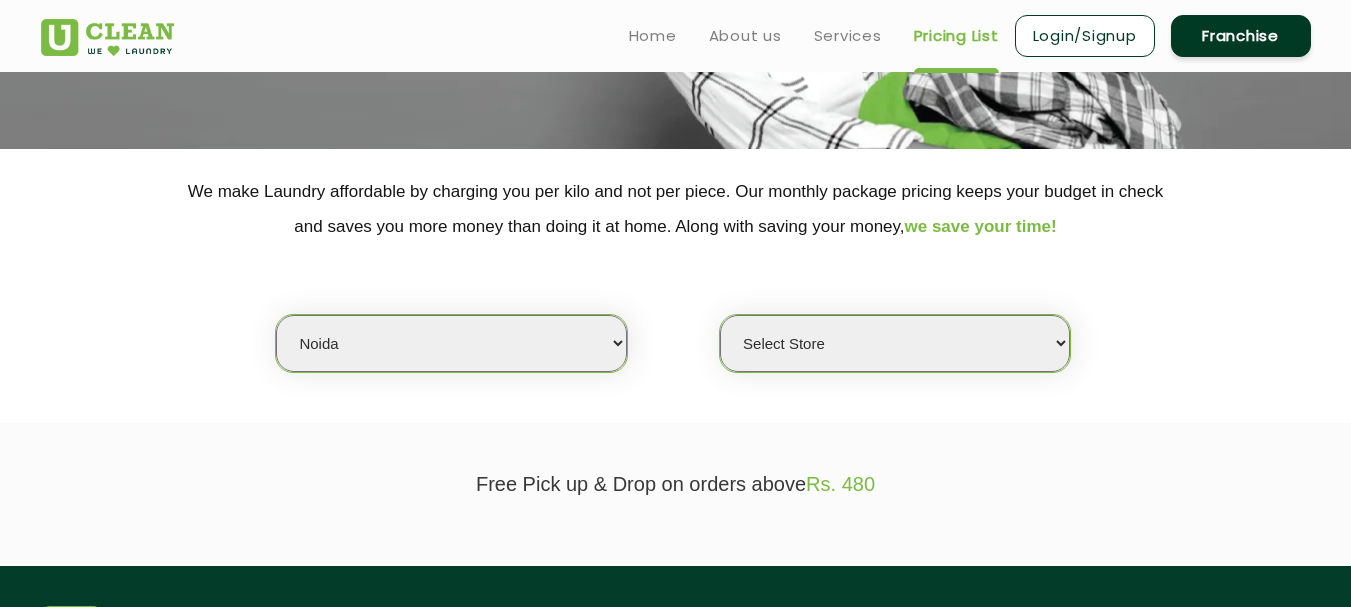 click on "Select city Aalo Agartala Agra Ahmedabad Akola Aligarh Alwar - UClean Select Amravati Aurangabad Ayodhya Bahadurgarh Bahraich Baleswar Baramulla Bareilly Barmer Barpeta Bathinda Belgaum Bengaluru Berhampur Bettiah Bhagalpur Bhilwara Bhiwadi Bhopal Bhubaneshwar Bidar Bikaner Bilaspur Bokaro Bongaigaon Chandigarh Chennai Chitrakoot Cochin Coimbatore Cooch Behar Coonoor Daman Danapur Darrang Daudnagar Dehradun Delhi Deoghar Dhanbad Dharwad Dhule Dibrugarh Digboi Dimapur Dindigul Duliajan Ellenabad Erode Faridabad Gandhidham Gandhinagar Garia Ghaziabad Goa Gohana Gonda Gorakhpur Gurugram Guwahati Gwalior Haldwani Hamirpur Hanumangarh Haridwar Hingoli Hojai Howrah Hubli Hyderabad Imphal Indore Itanagar Jagdalpur Jagraon Jaipur Jaipur - Select Jammu Jamshedpur Jehanabad Jhansi Jodhpur Jorhat Kaithal Kakinada Kanpur Kargil Karimganj Kathmandu Kharupetia Khopoli Kochi Kohima Kokapet Kokrajhar Kolhapur Kolkata Kota Kotdwar Krishnanagar Kundli Kurnool Latur Leh Longding Lower Subansiri Lucknow Ludhiana Madurai Manali" at bounding box center [451, 343] 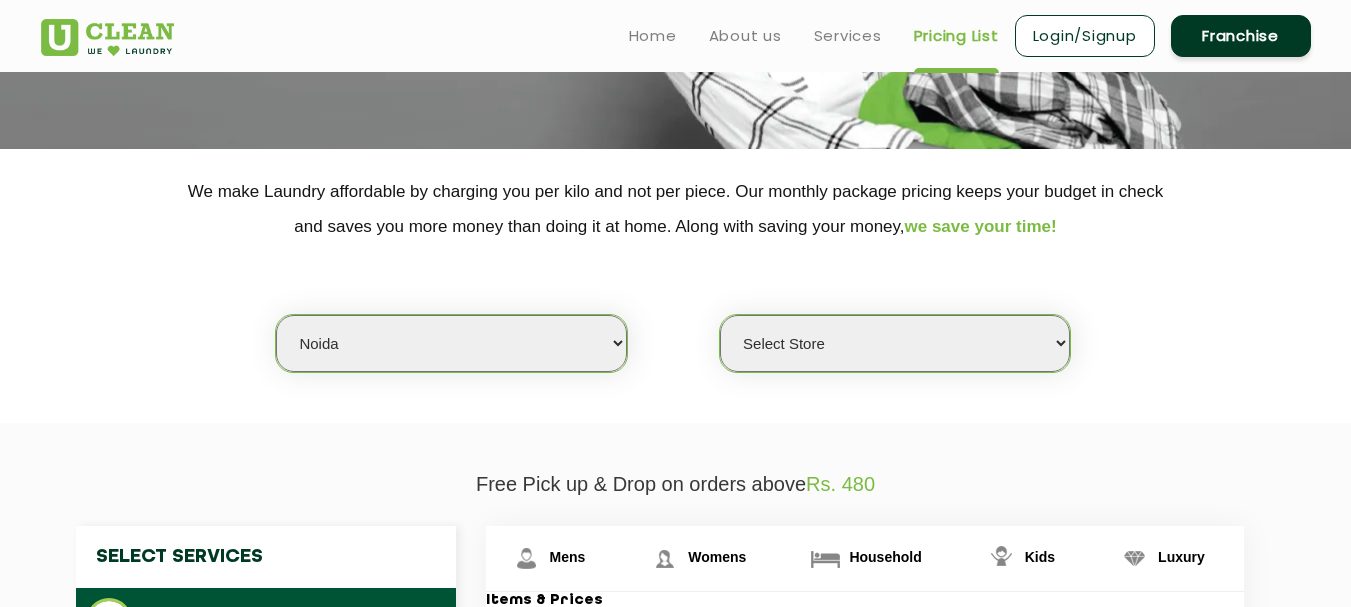 click on "Select Store UClean Sector 122 Noida UClean Pari Chowk UClean Techzone Greater Noida UClean Gaur City Greater Noida UClean Sec 41 Noida UClean Greater noida west UClean ATS Paradiso" at bounding box center [895, 343] 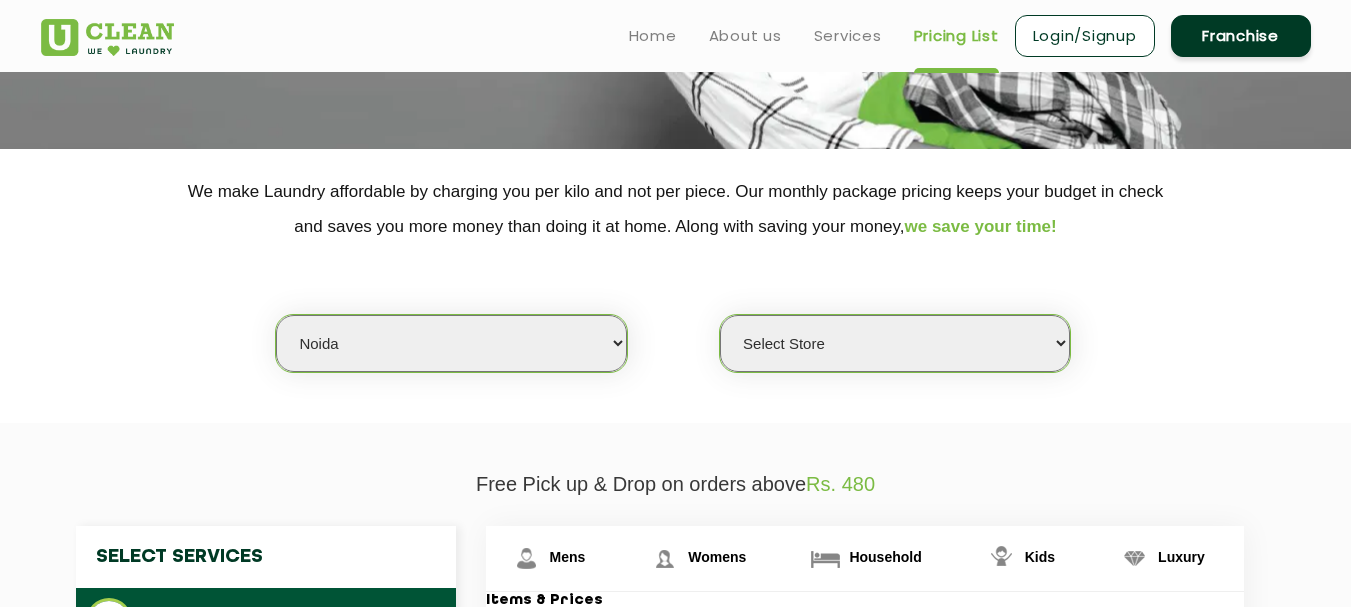 click on "Free Pick up & Drop on orders above  Rs. 480  Select Services Dry Cleaning  Premium Laundry Kg  Laundry - Wash & Fold  Laundry - Wash & Iron  Steam Press  Mens Womens Household Kids Luxury Items & Prices Item list Price Per Pc Belt ₹59 Blazer / Coat - Long ₹399 Blazer / Coat - Short ₹249 Boots leather ₹599 Cap ( Casual / Woolen ) ₹99 Combo - Shirt and Pant ₹149 Dhoti / Lungi ( Silk ) ₹119 Dhoti Heavy ₹167 Dhoti Normal ₹107 Formal and Casual Trousers / Pants ₹129 Gloves ( Leather ) ₹65 Gloves ( Woolen ) ₹65 Handkerchief ₹25 Hats ₹125 Indo Western ₹696 Jacket -  Faux fur Long ₹899 Jacket -  Faux fur Short ₹799 Jacket Leather ₹799 Jacket Normal Long ₹249 Jacket Normal Short ₹199 Jacket Puffer Long ₹399 Jacket Puffer Short ₹299 Jacket Rexine ₹299 Jeans ₹139 Joggers ₹179 Kurta ( Cotton ) ₹159 Kurta ( Silk ) ₹199 Kurta Heavy ₹229 Kurta Payjama ( Heavy ) ₹349 Kurta Payjama ( Light ) ₹199 Muffler ( Woolen / Pashmina ) ₹219 Pagdi ₹155 ₹299 ₹249 ₹29" 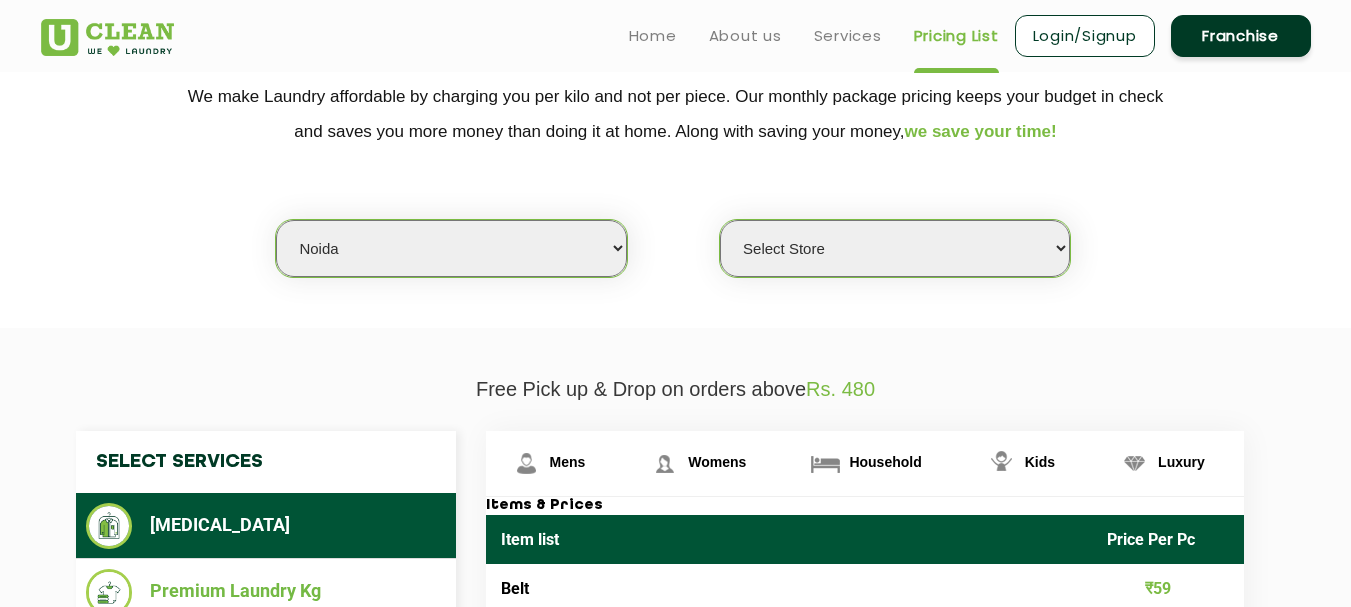 scroll, scrollTop: 393, scrollLeft: 0, axis: vertical 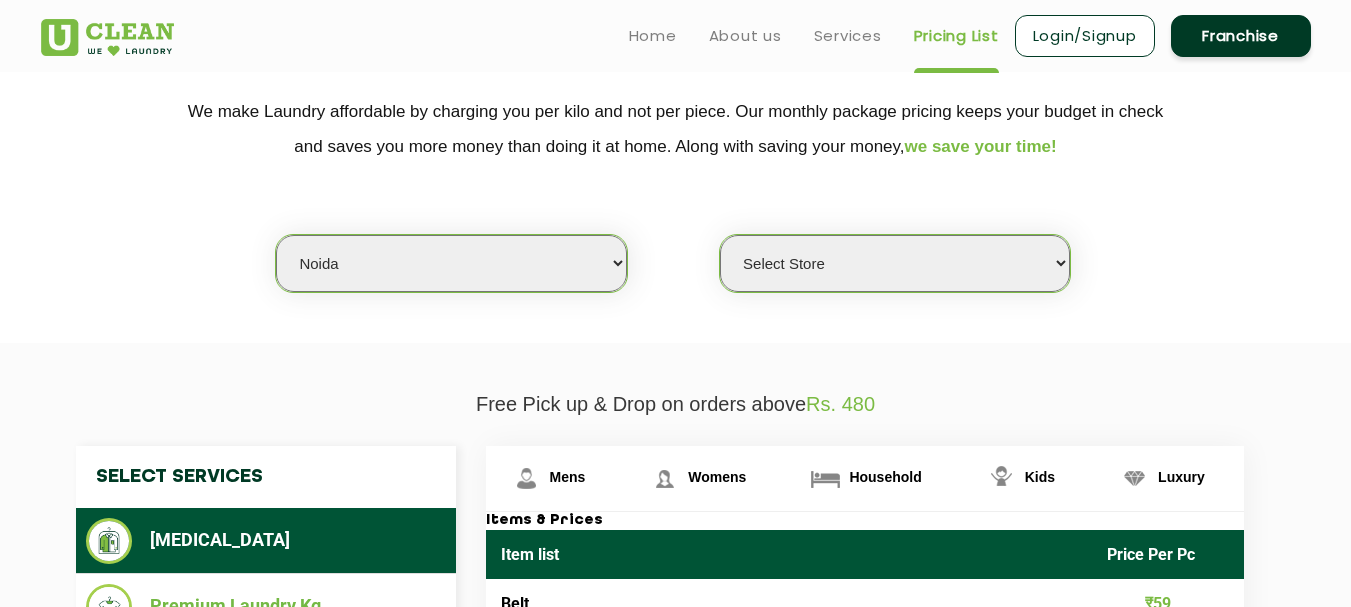 click on "Select Store UClean Sector 122 Noida UClean Pari Chowk UClean Techzone Greater Noida UClean Gaur City Greater Noida UClean Sec 41 Noida UClean Greater noida west UClean ATS Paradiso" at bounding box center (895, 263) 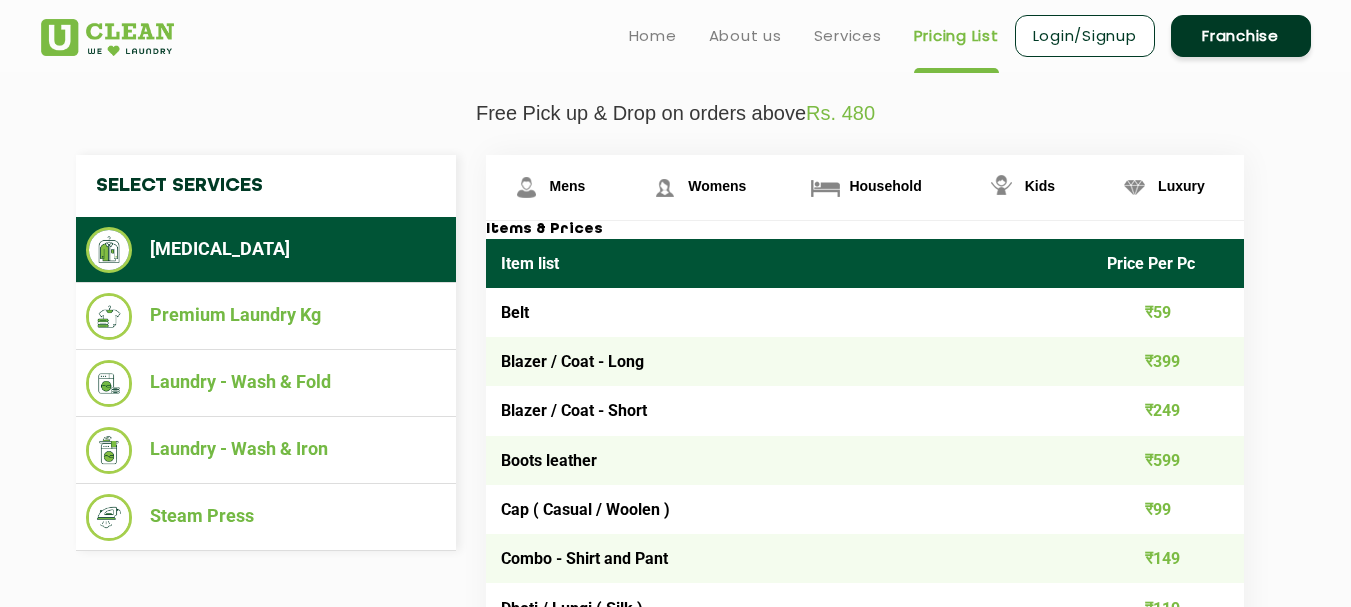 scroll, scrollTop: 673, scrollLeft: 0, axis: vertical 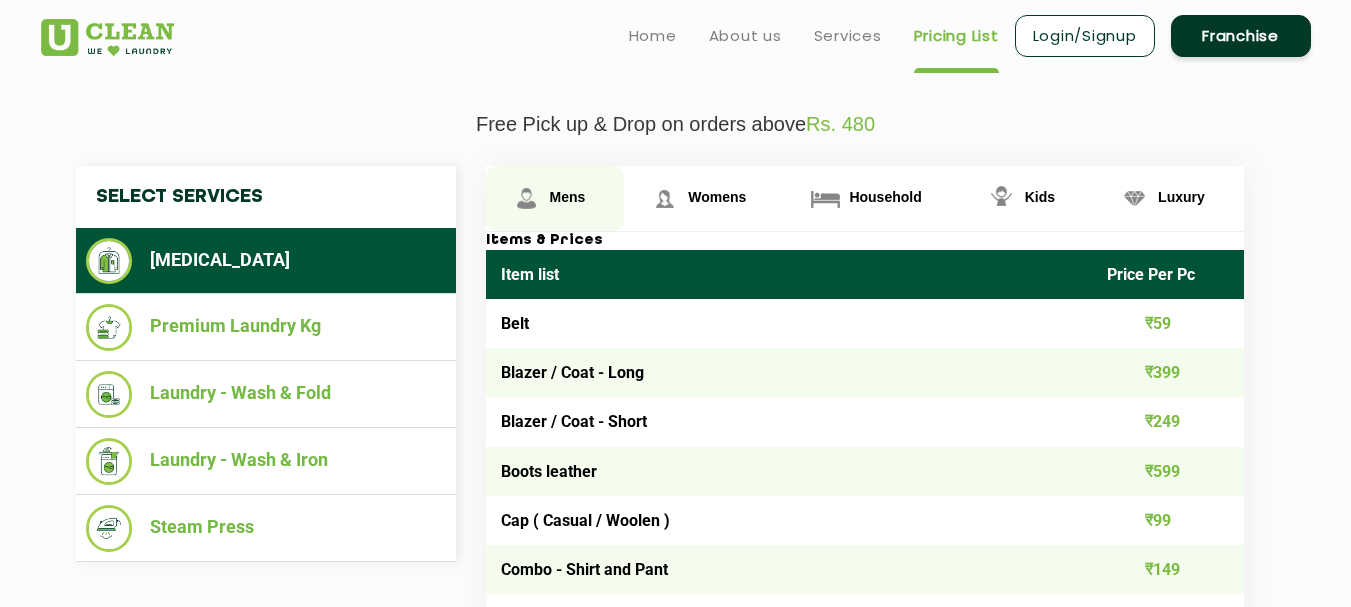 click on "Mens" at bounding box center [555, 198] 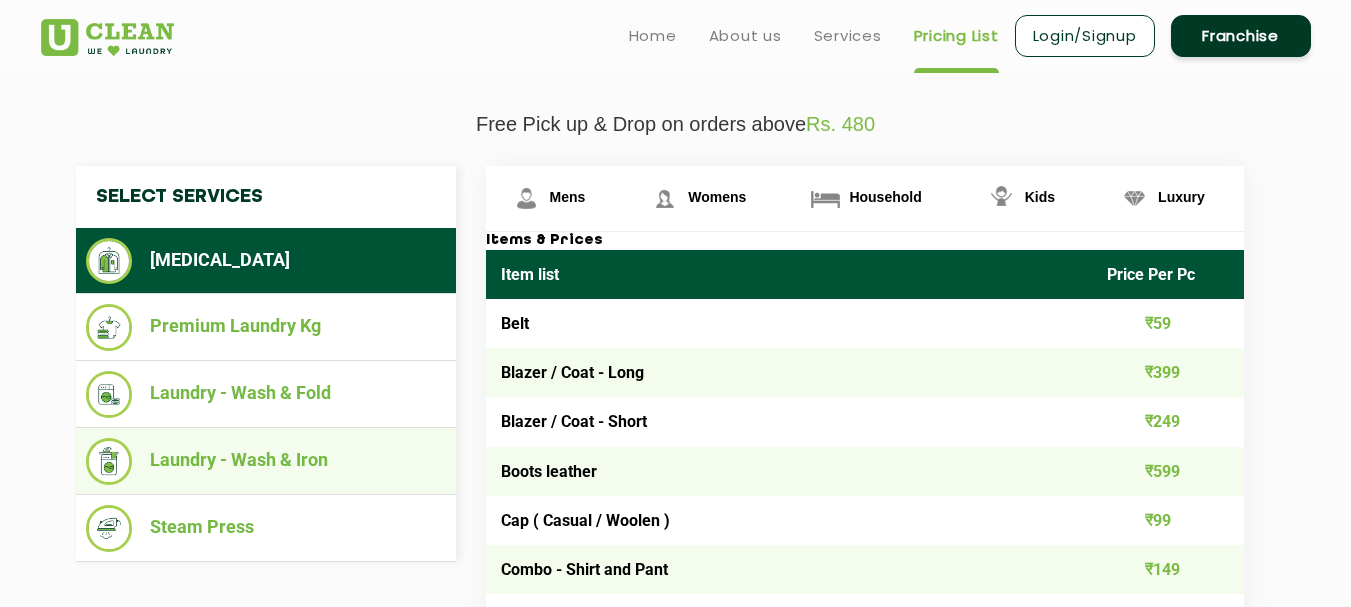 click on "Laundry - Wash & Iron" at bounding box center [266, 461] 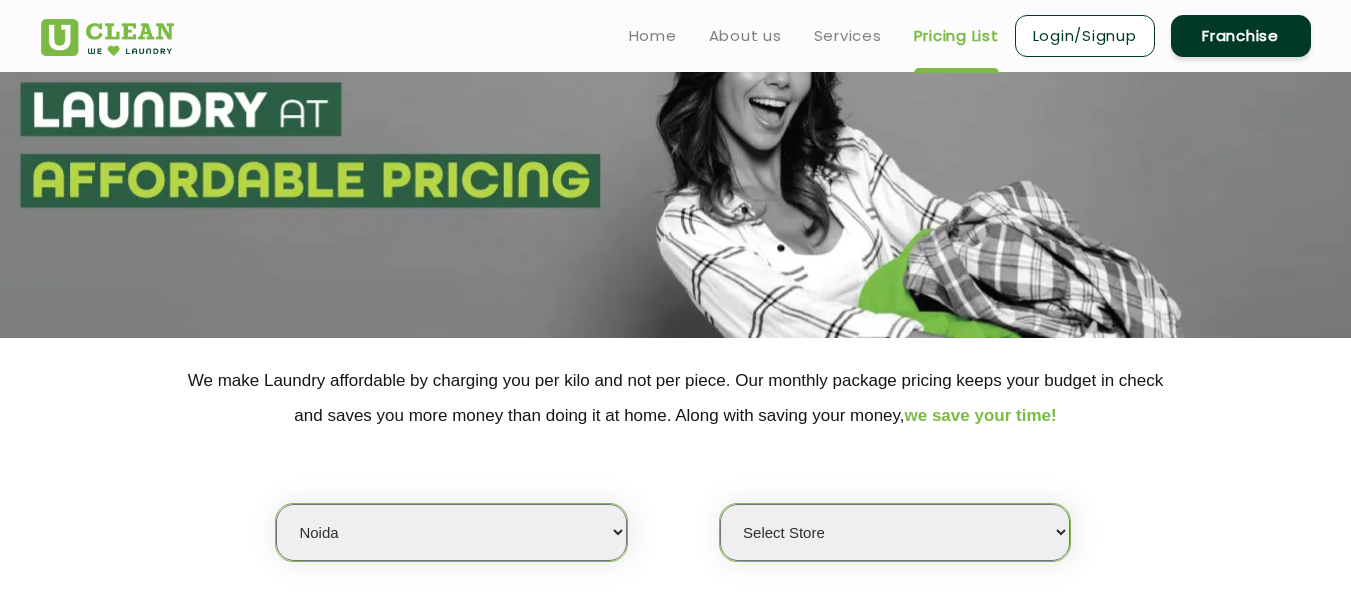 scroll, scrollTop: 0, scrollLeft: 0, axis: both 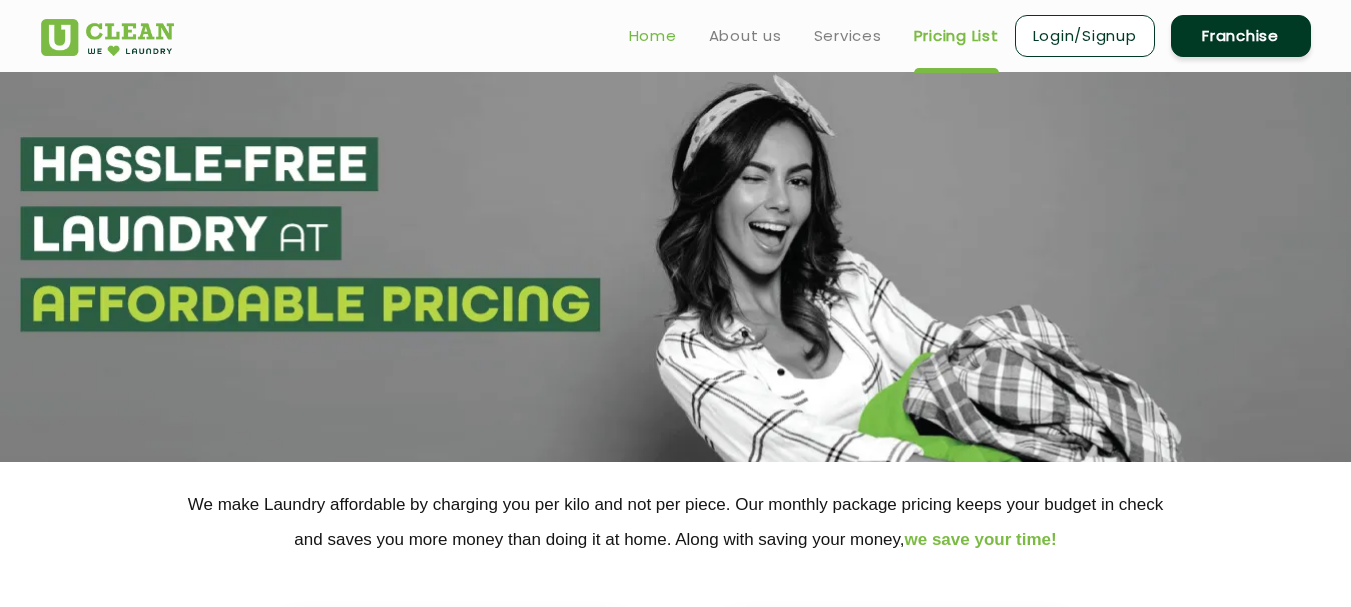 click on "Home" at bounding box center [653, 36] 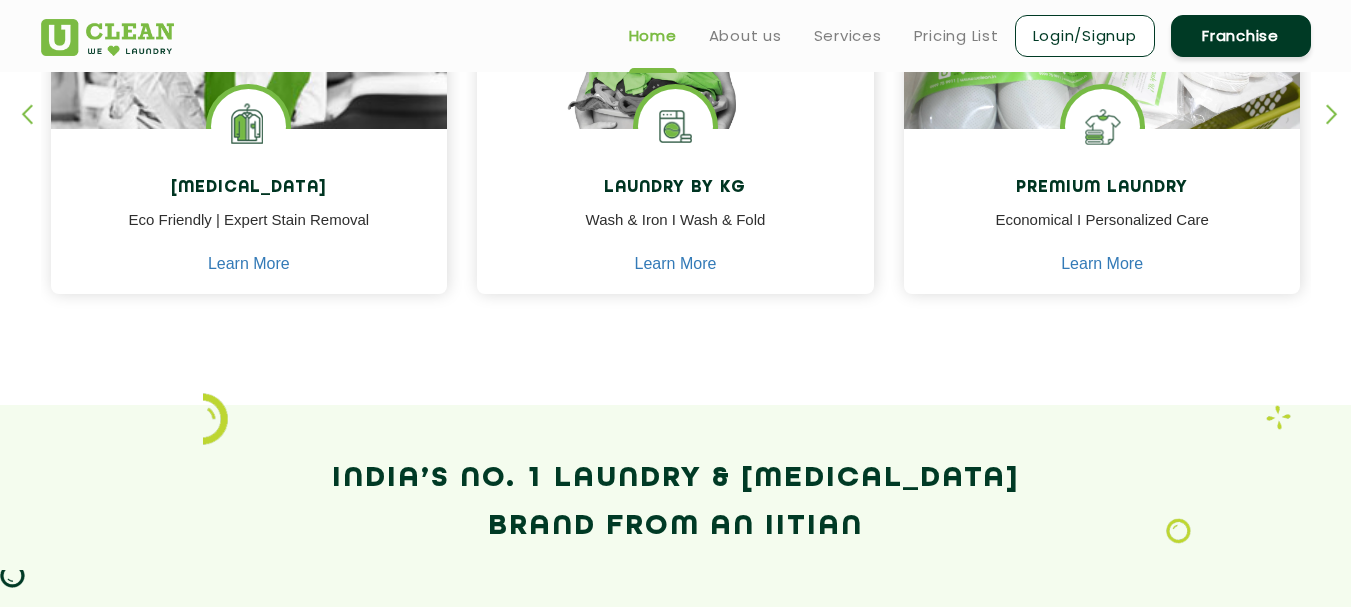 scroll, scrollTop: 820, scrollLeft: 0, axis: vertical 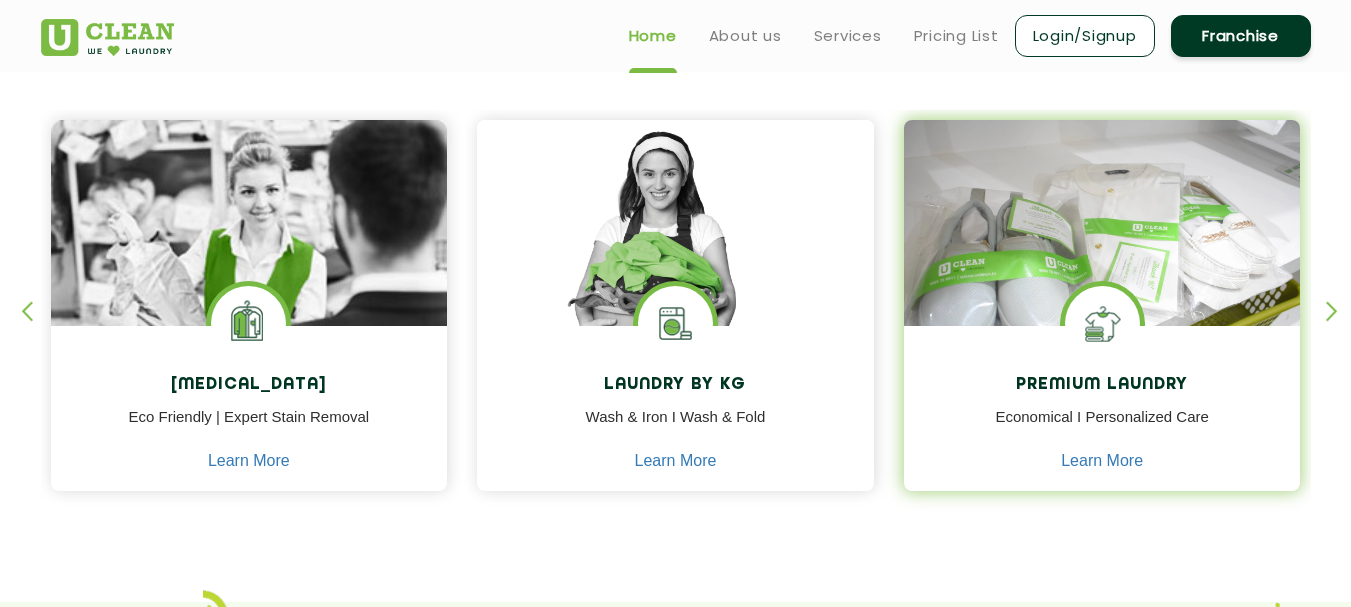 click at bounding box center [1102, 252] 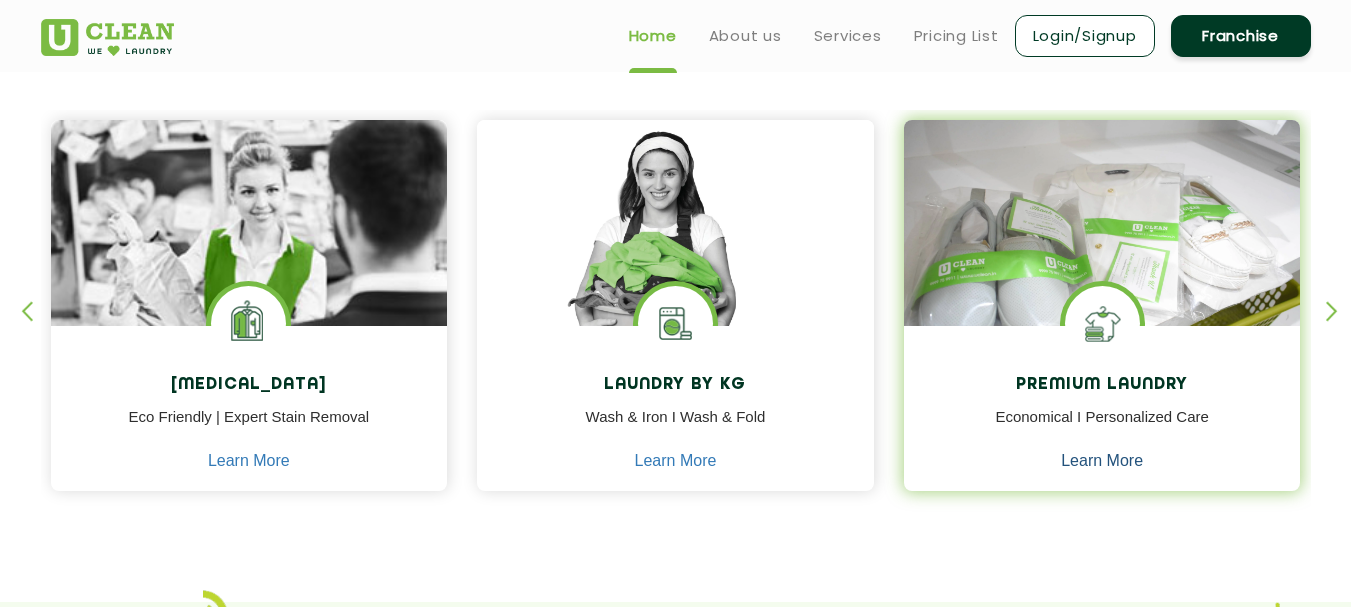 click on "Learn More" at bounding box center (1102, 461) 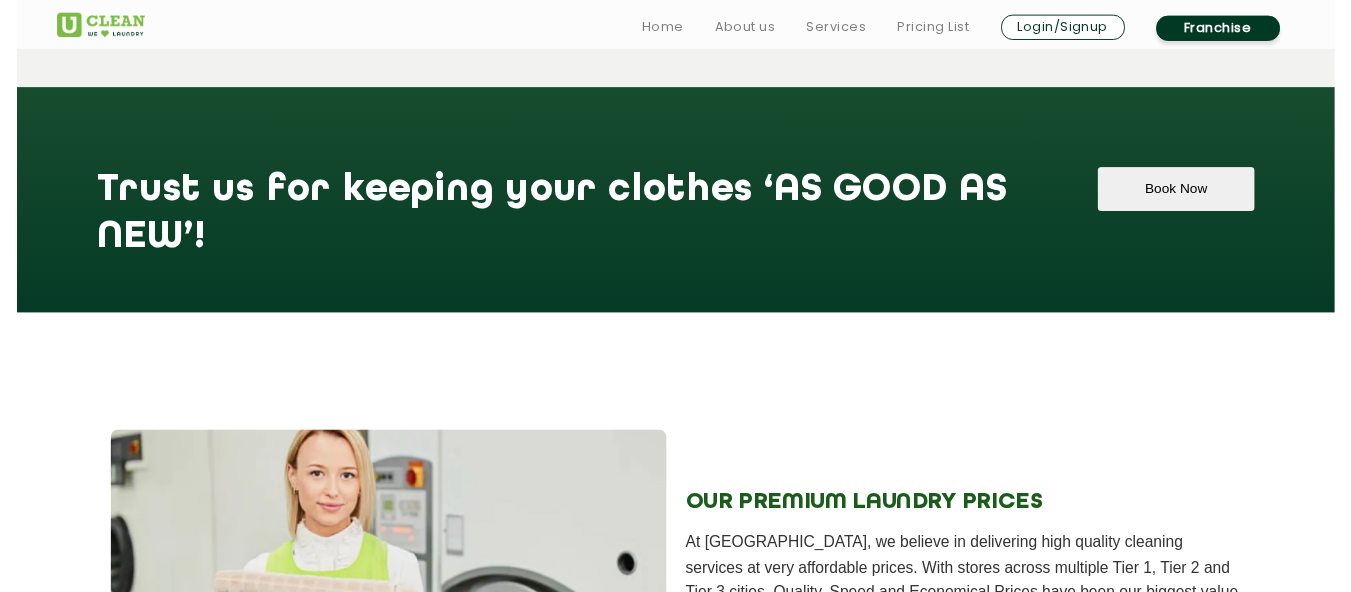 scroll, scrollTop: 1833, scrollLeft: 0, axis: vertical 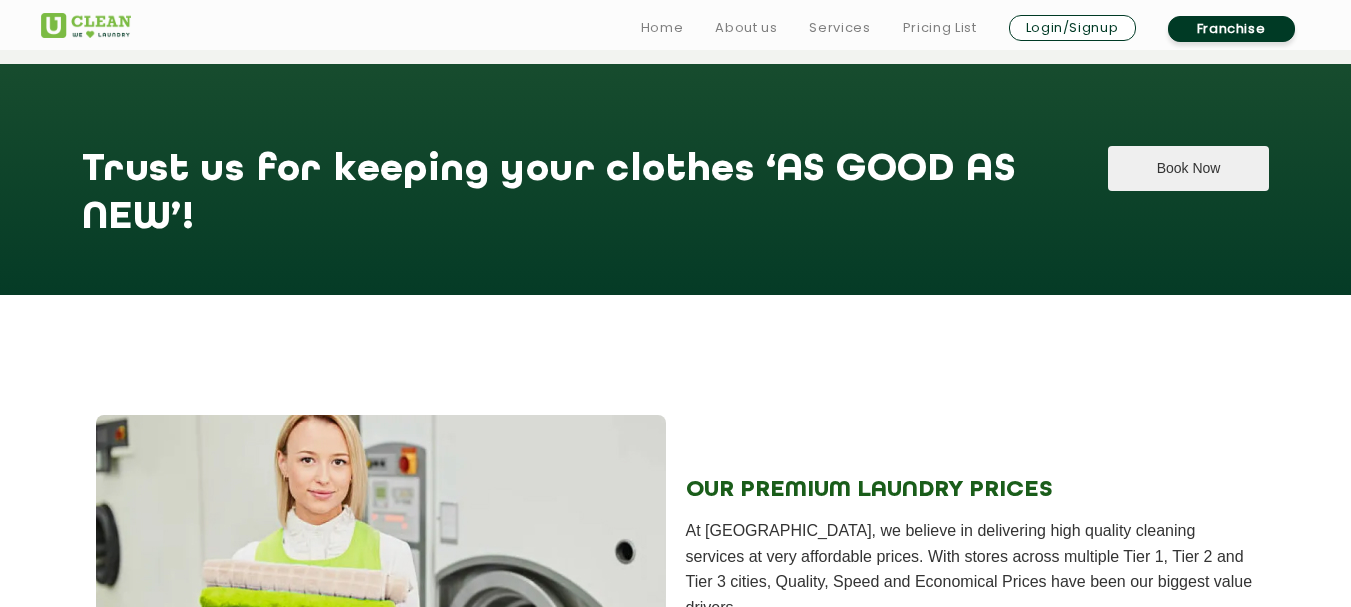 click on "Book Now" 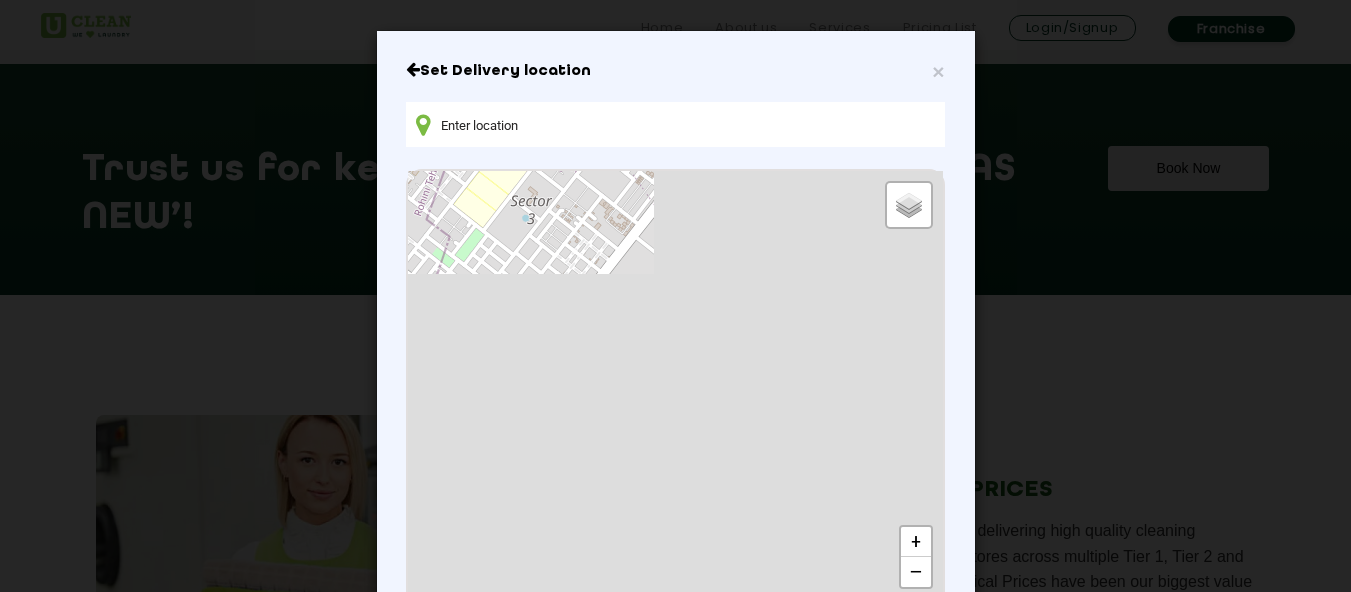 click at bounding box center [675, 124] 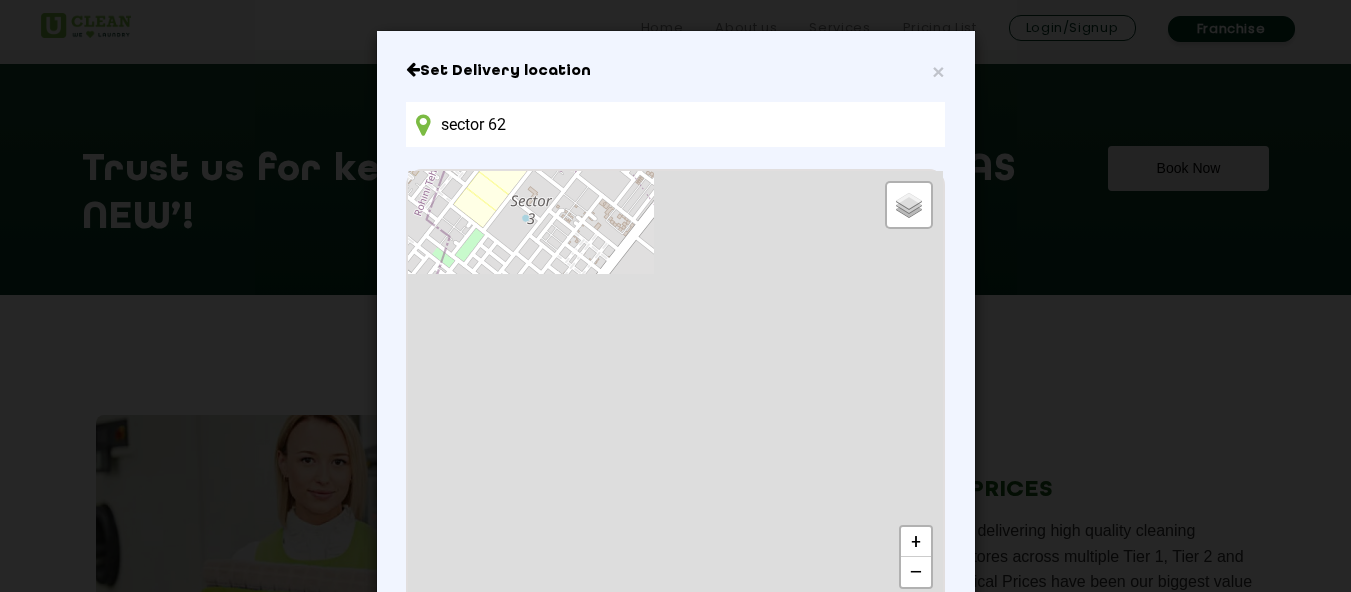 type on "sector 62" 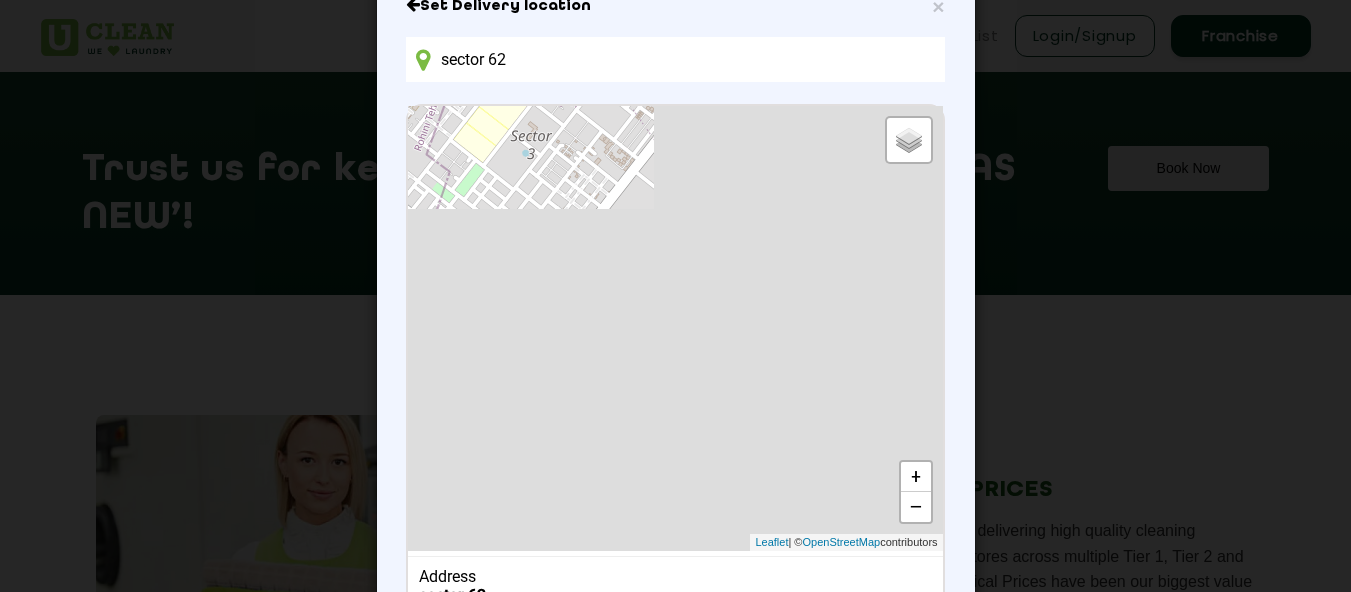 scroll, scrollTop: 180, scrollLeft: 0, axis: vertical 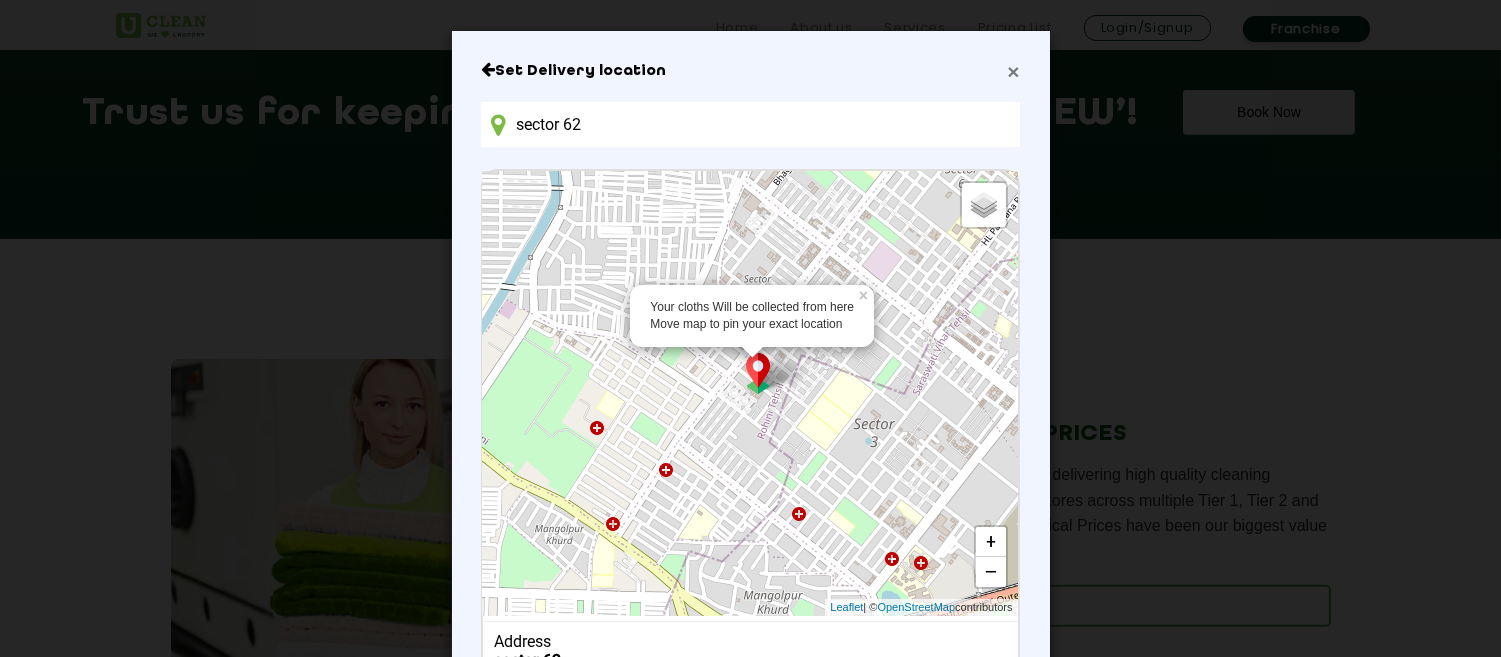 click on "×" at bounding box center [1013, 71] 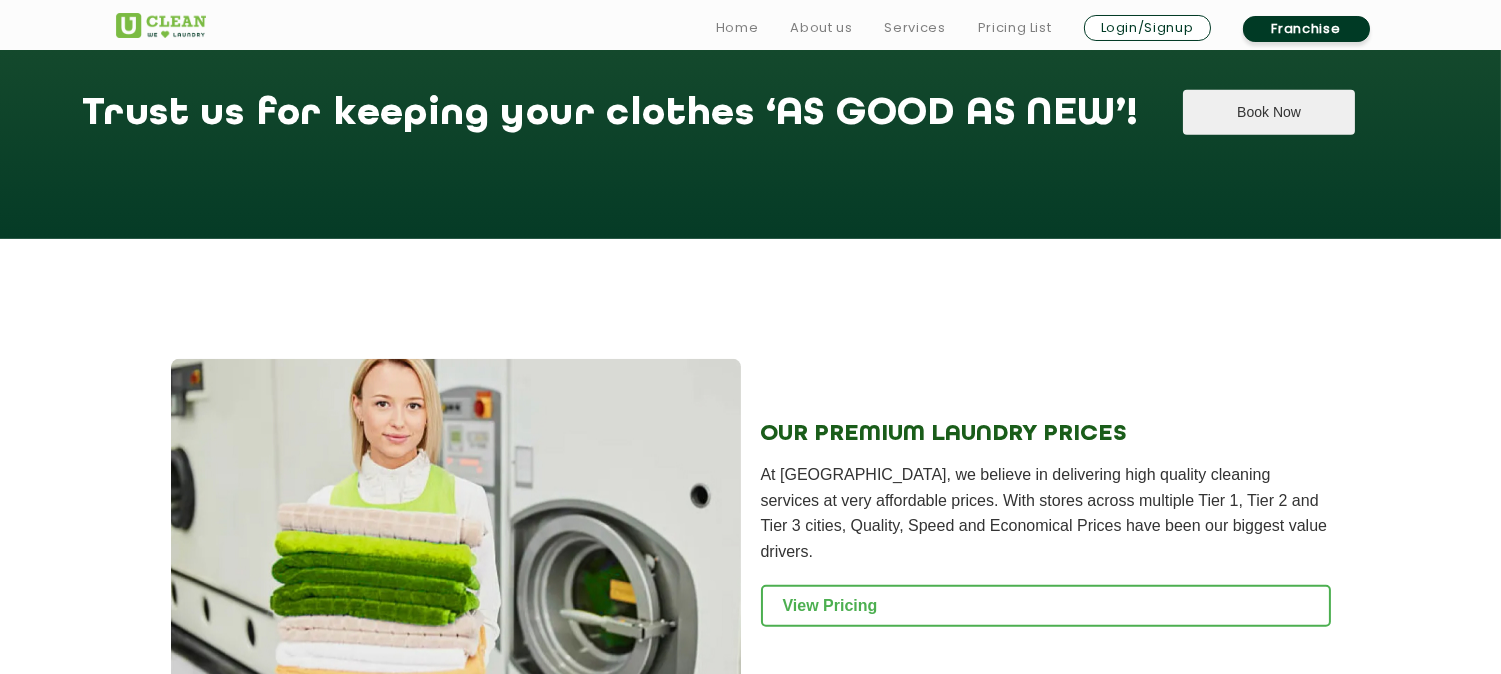 scroll, scrollTop: 0, scrollLeft: 0, axis: both 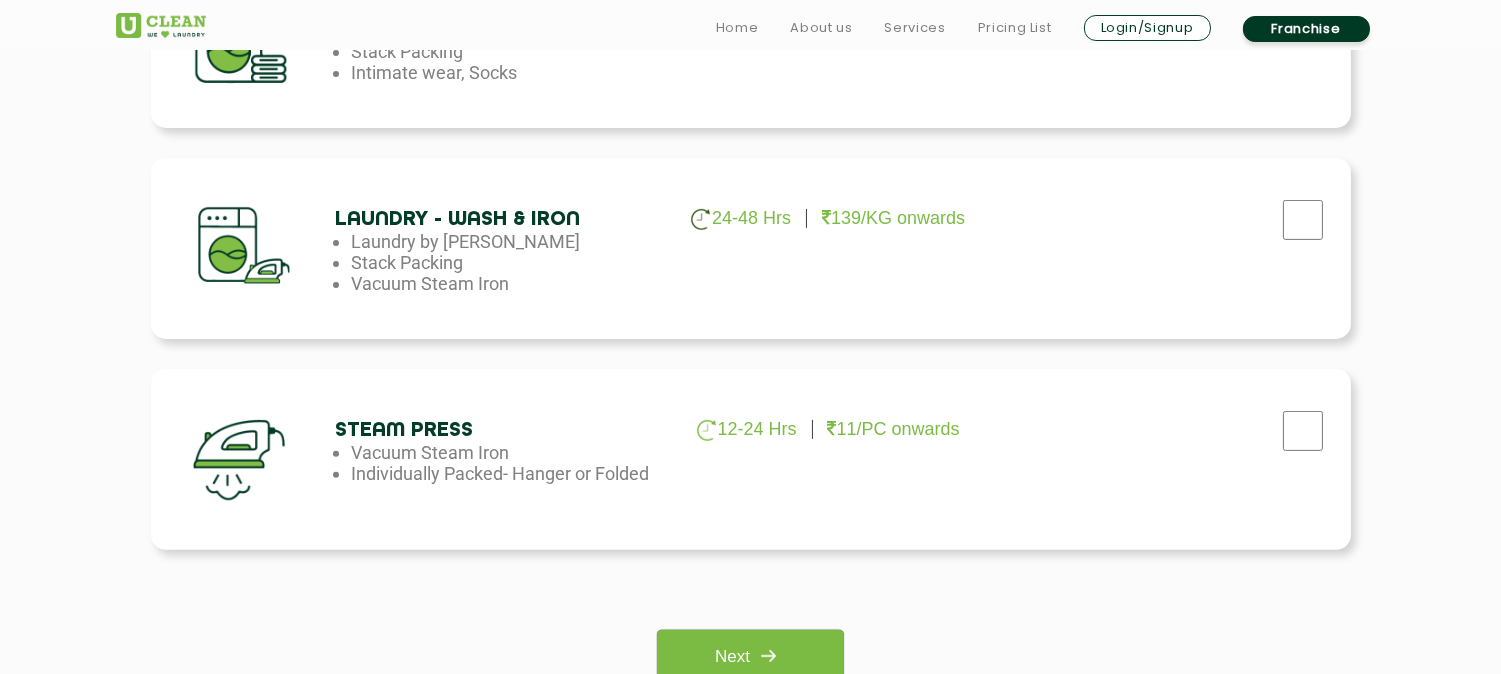 click on "Laundry - Wash & Iron  24-48 Hrs     139/KG onwards   Laundry by Kilo   Stack Packing   Vacuum Steam Iron  24-48 Hrs  139/KG onwards" at bounding box center (751, 248) 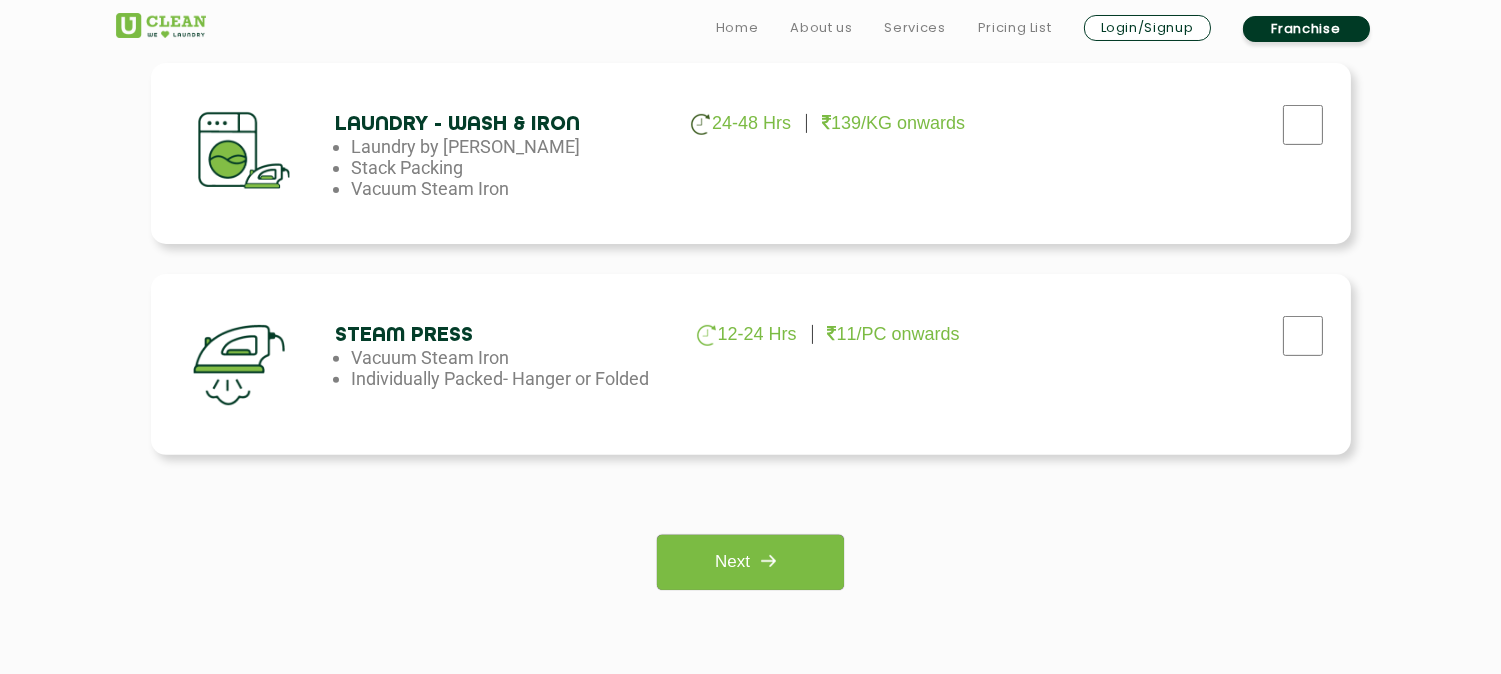 scroll, scrollTop: 1377, scrollLeft: 0, axis: vertical 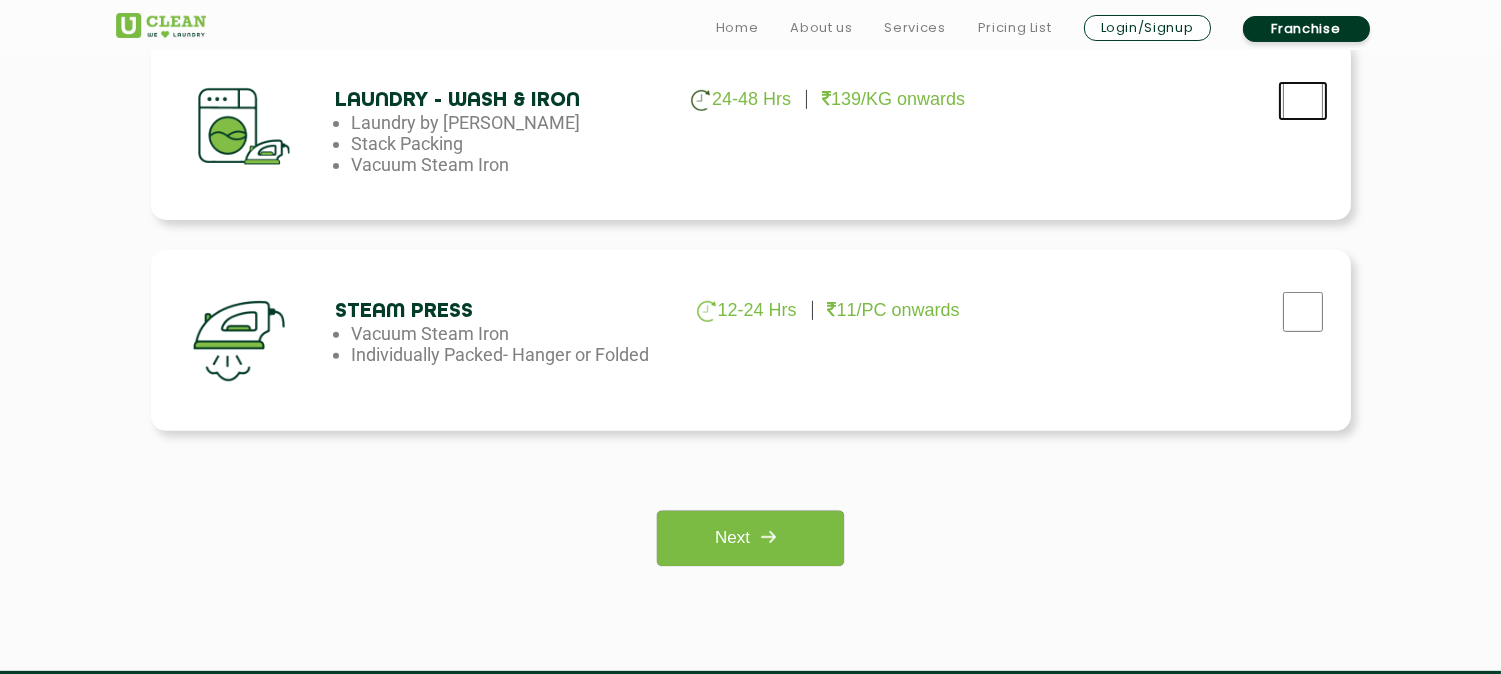 click at bounding box center (1303, -532) 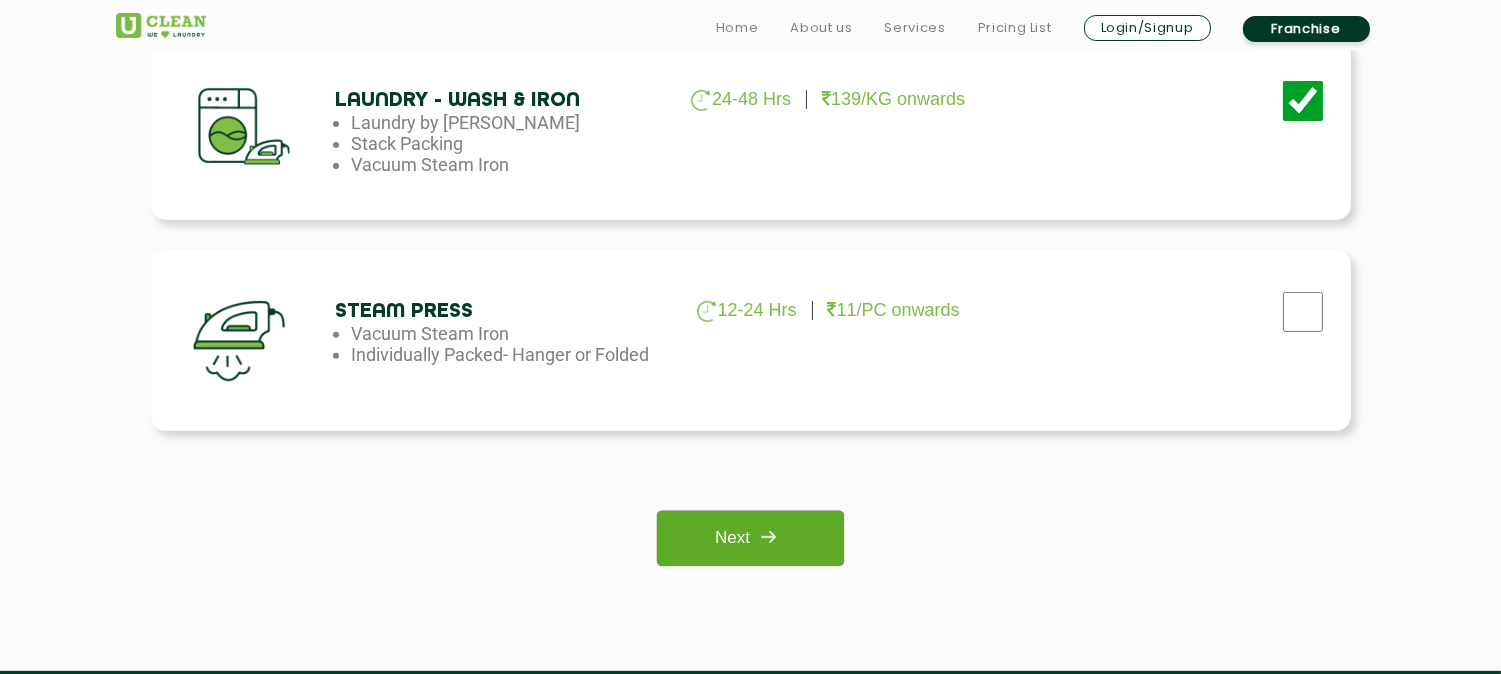 click on "Next" at bounding box center [750, 538] 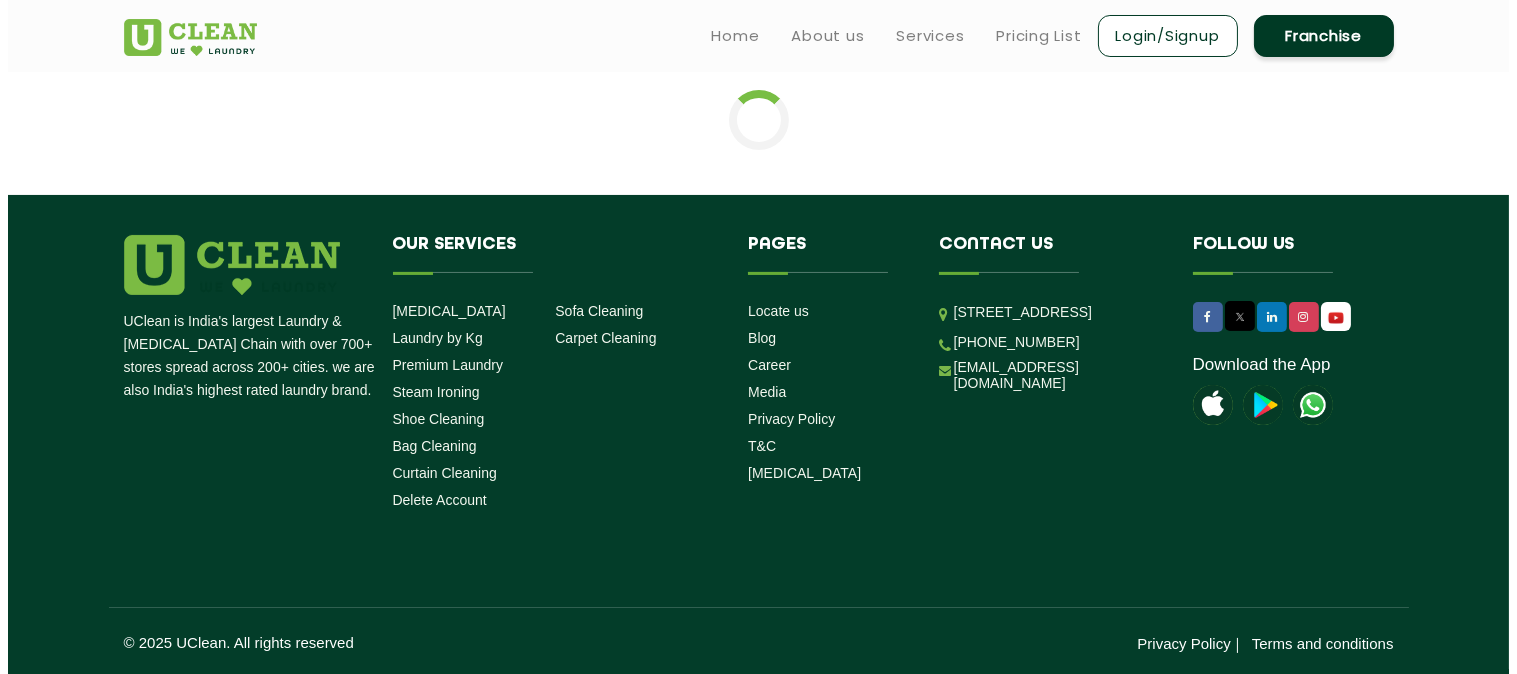 scroll, scrollTop: 0, scrollLeft: 0, axis: both 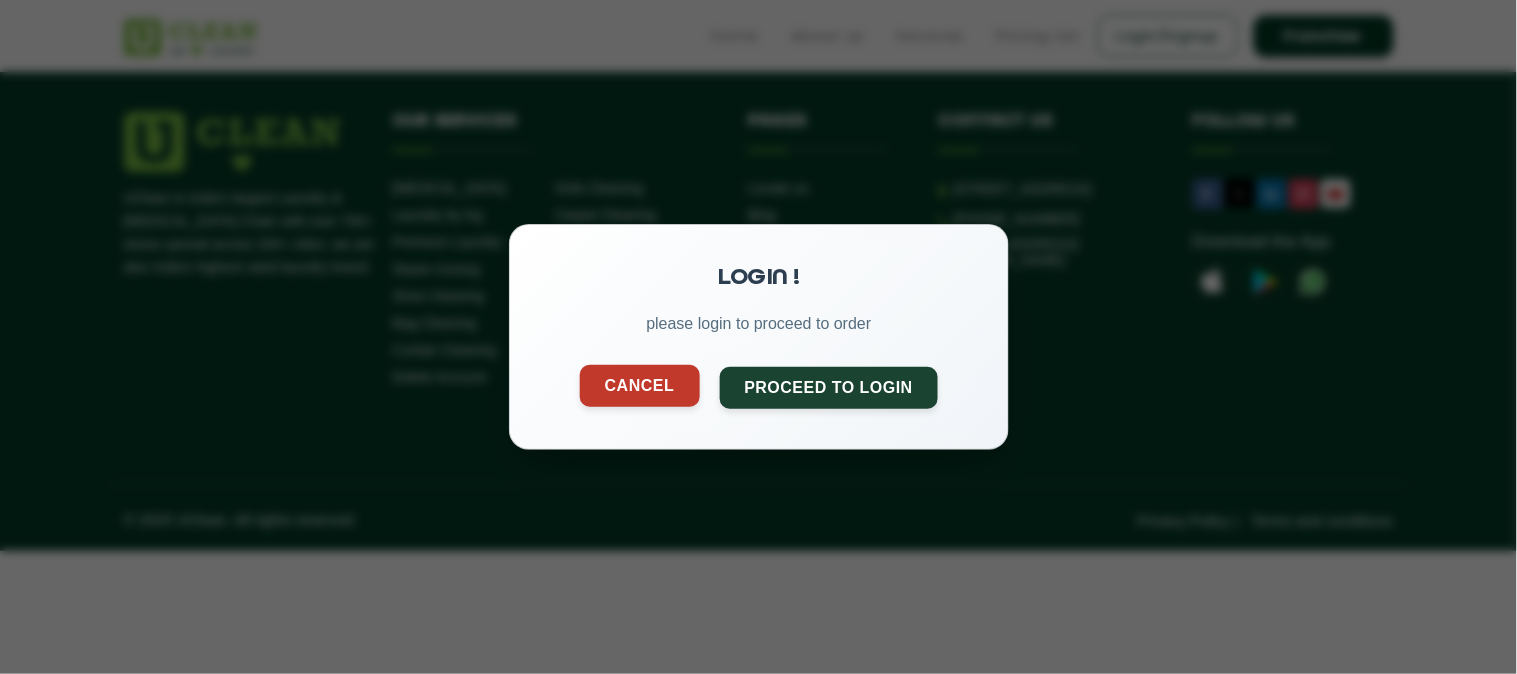 click on "Cancel" 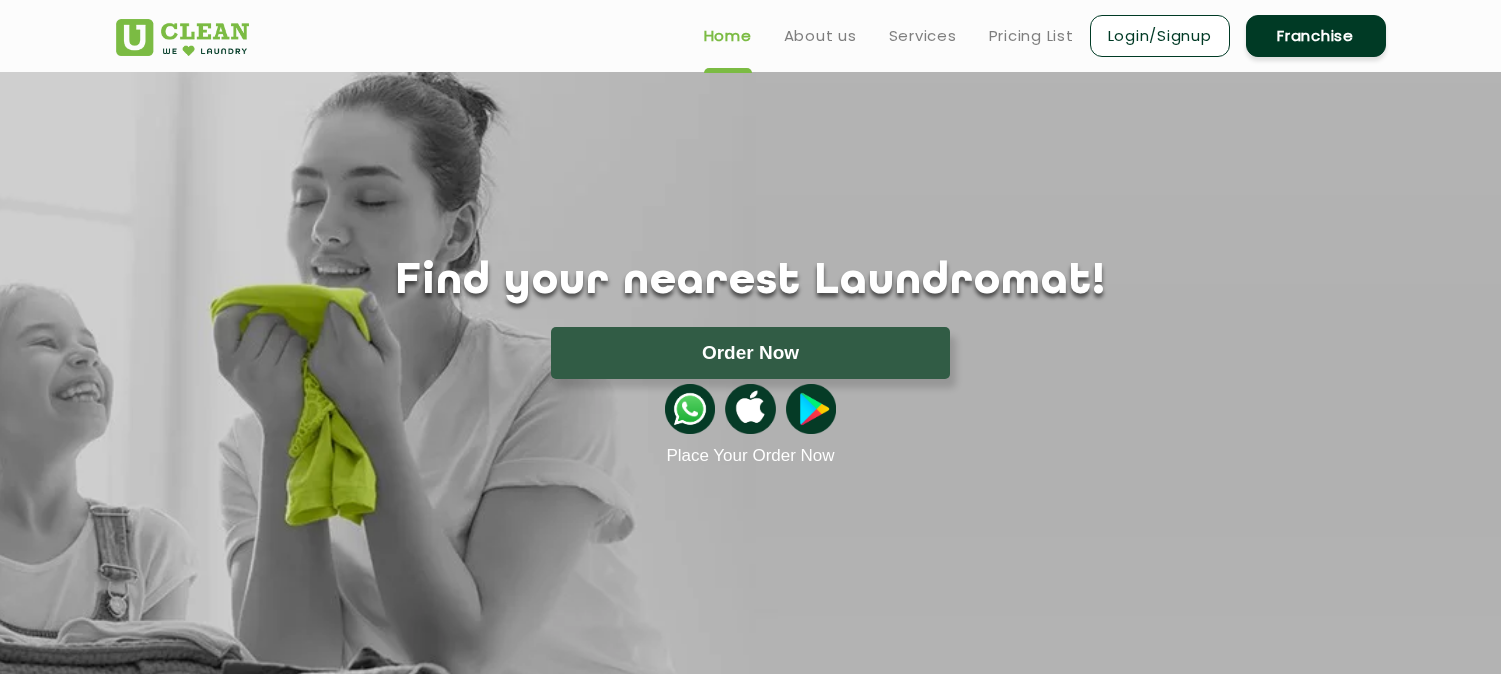 scroll, scrollTop: 0, scrollLeft: 0, axis: both 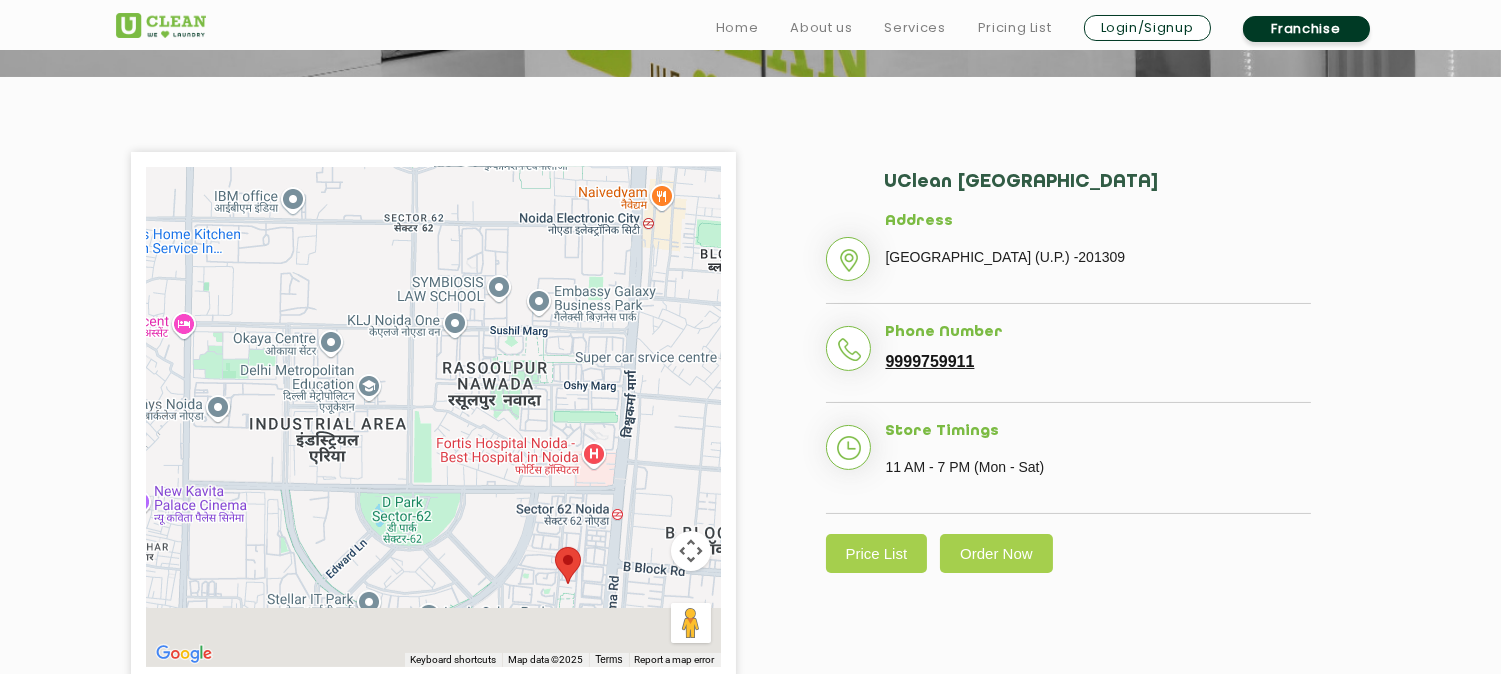 drag, startPoint x: 408, startPoint y: 477, endPoint x: 385, endPoint y: 254, distance: 224.18297 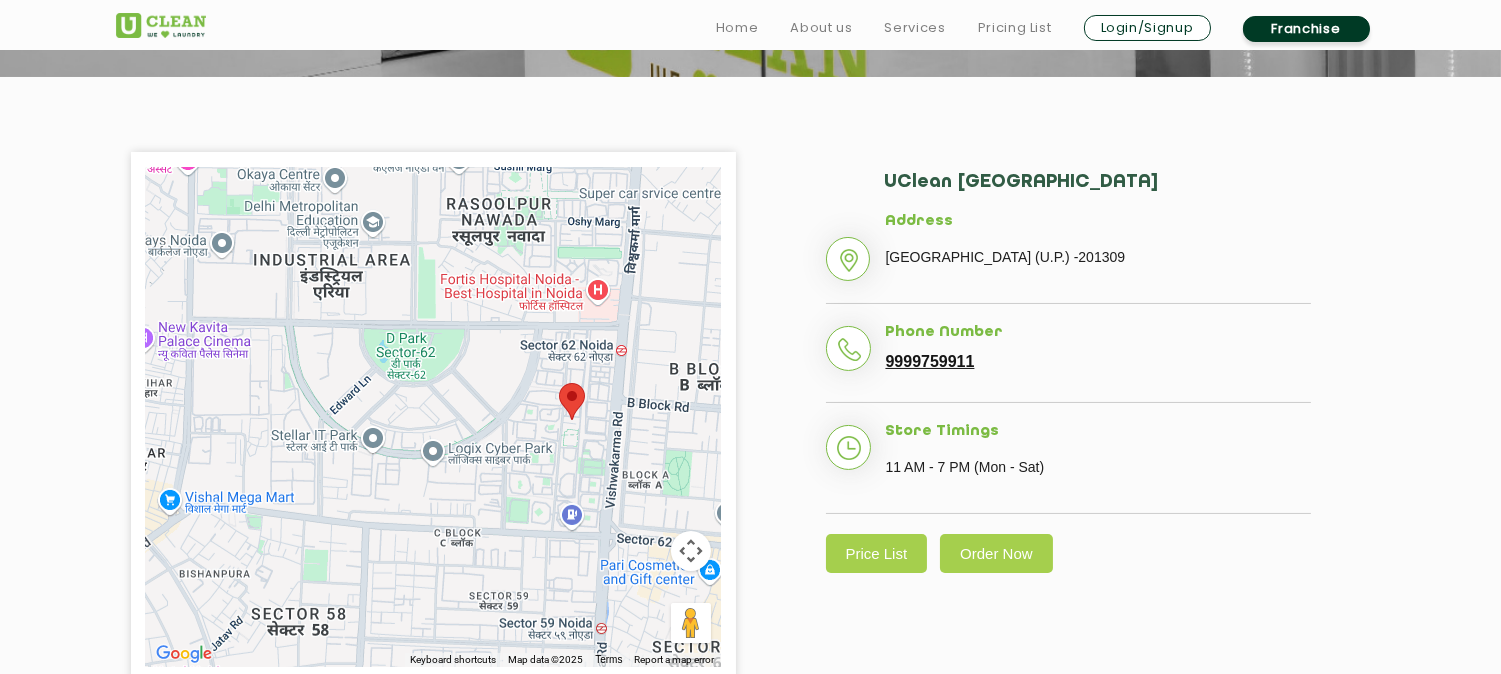 drag, startPoint x: 570, startPoint y: 440, endPoint x: 574, endPoint y: 288, distance: 152.05263 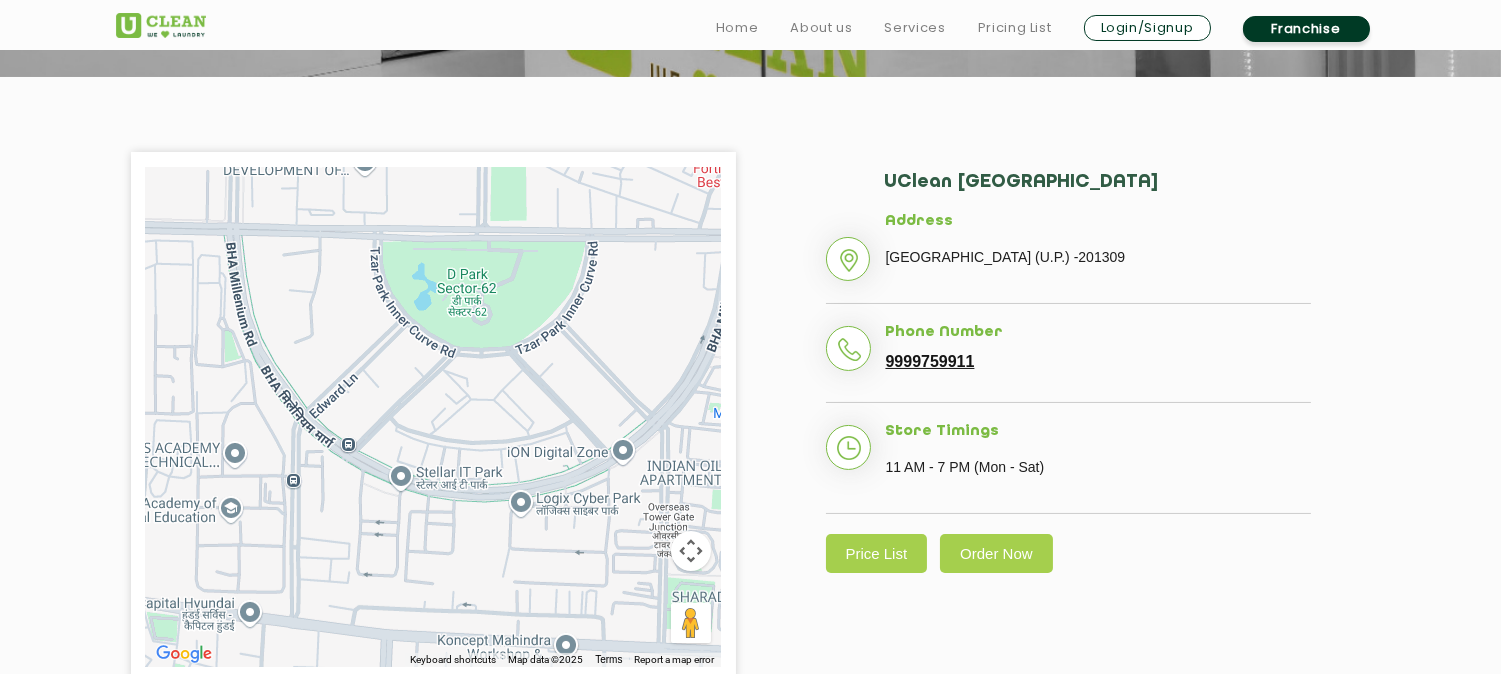 drag, startPoint x: 415, startPoint y: 416, endPoint x: 492, endPoint y: 352, distance: 100.12492 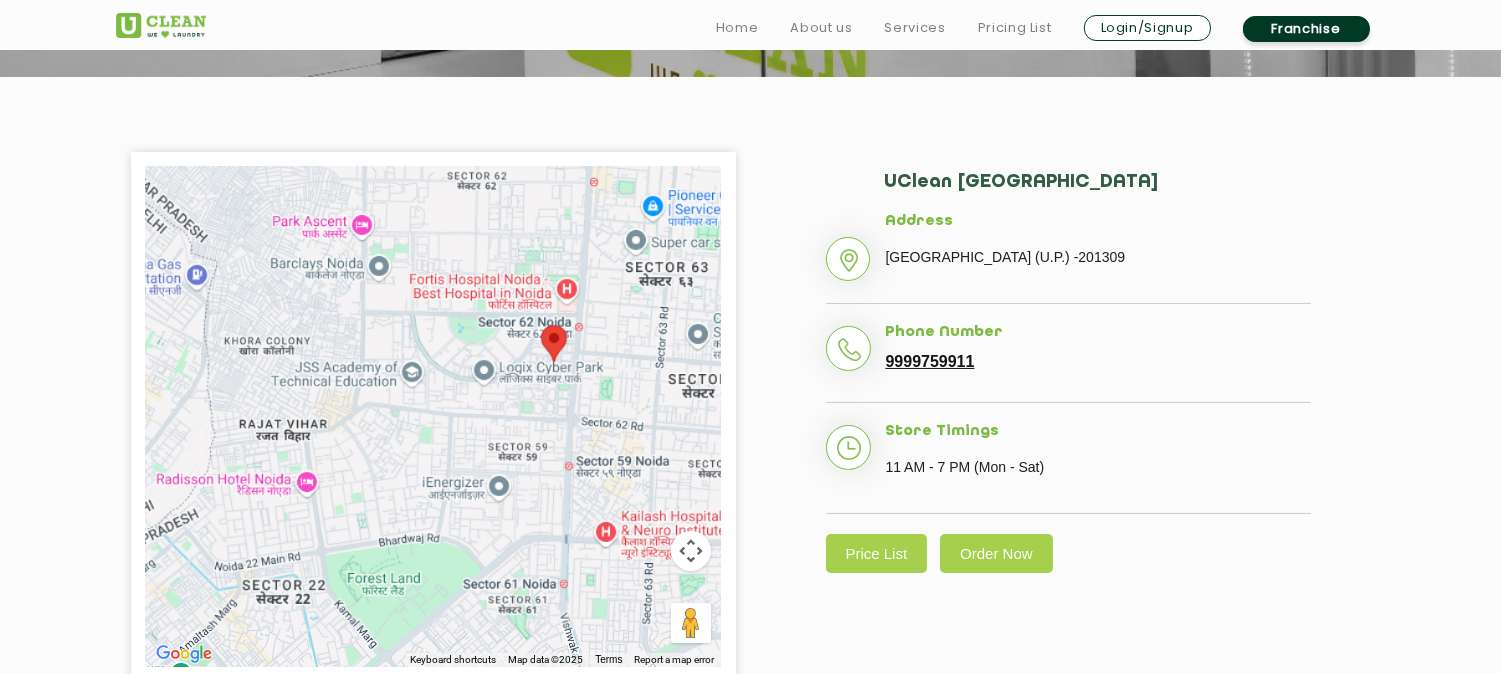 drag, startPoint x: 492, startPoint y: 352, endPoint x: 470, endPoint y: 347, distance: 22.561028 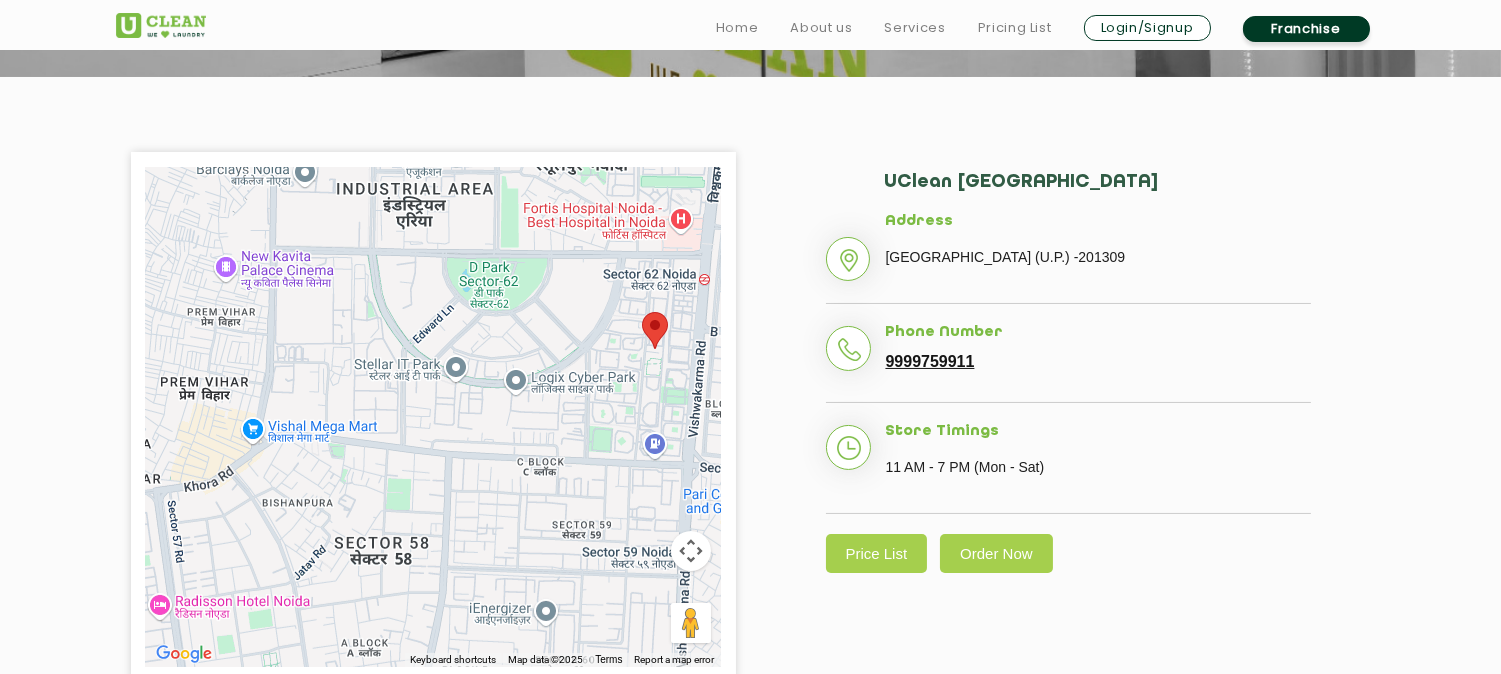 drag, startPoint x: 415, startPoint y: 380, endPoint x: 372, endPoint y: 386, distance: 43.416588 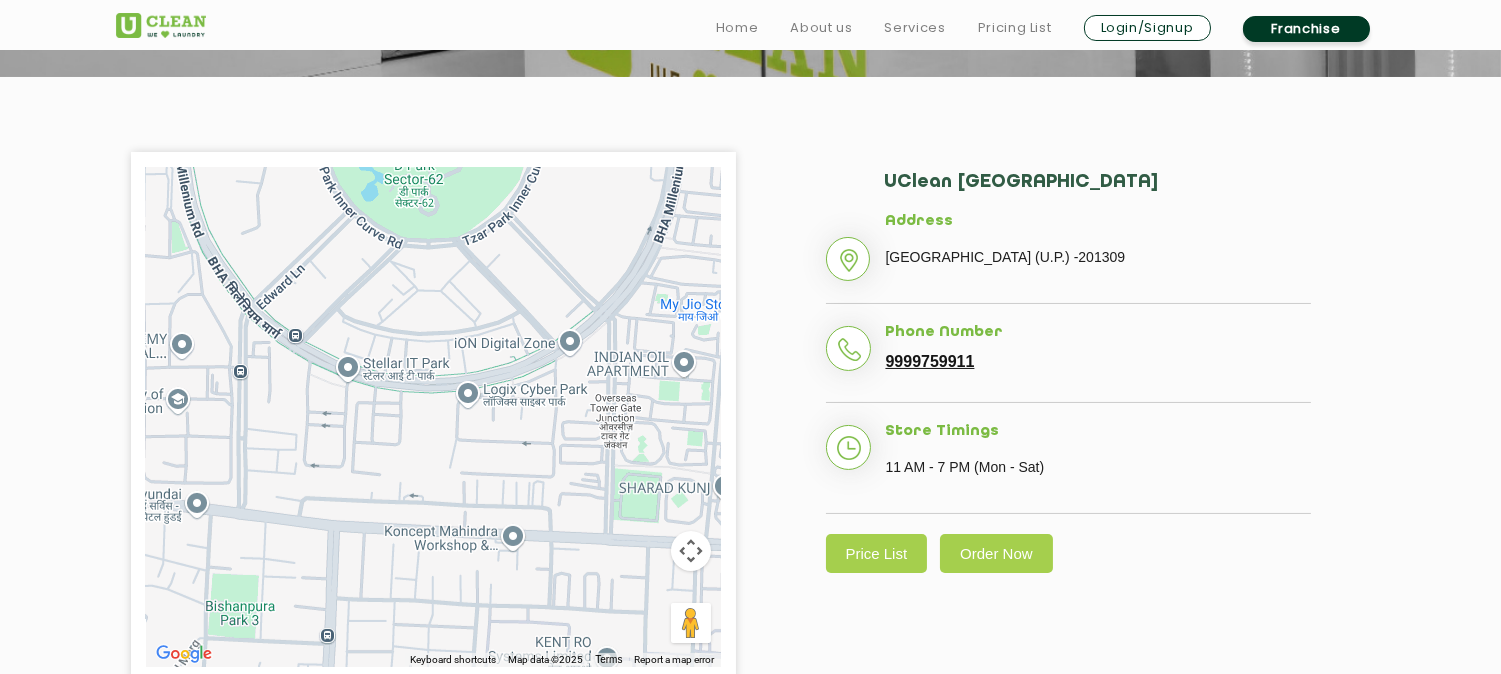 click on "To navigate, press the arrow keys." 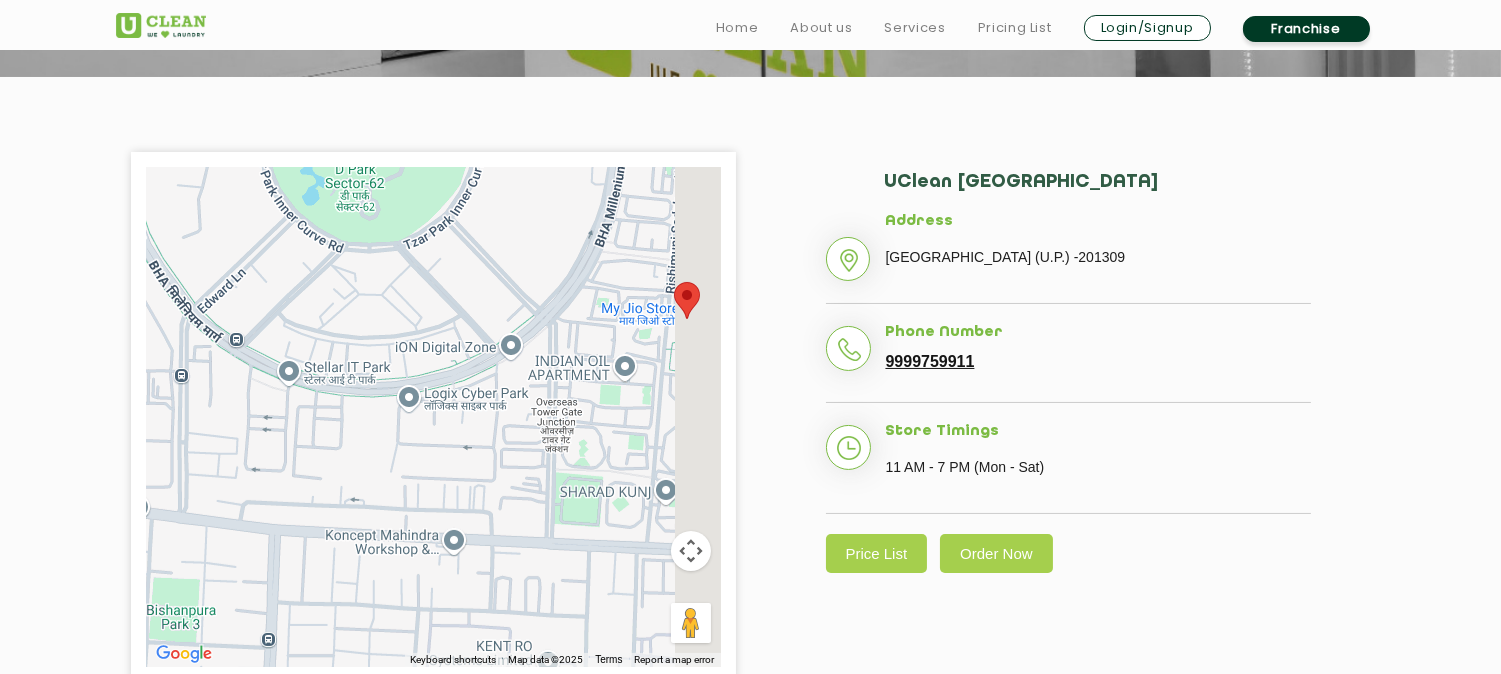 drag, startPoint x: 518, startPoint y: 393, endPoint x: 410, endPoint y: 414, distance: 110.02273 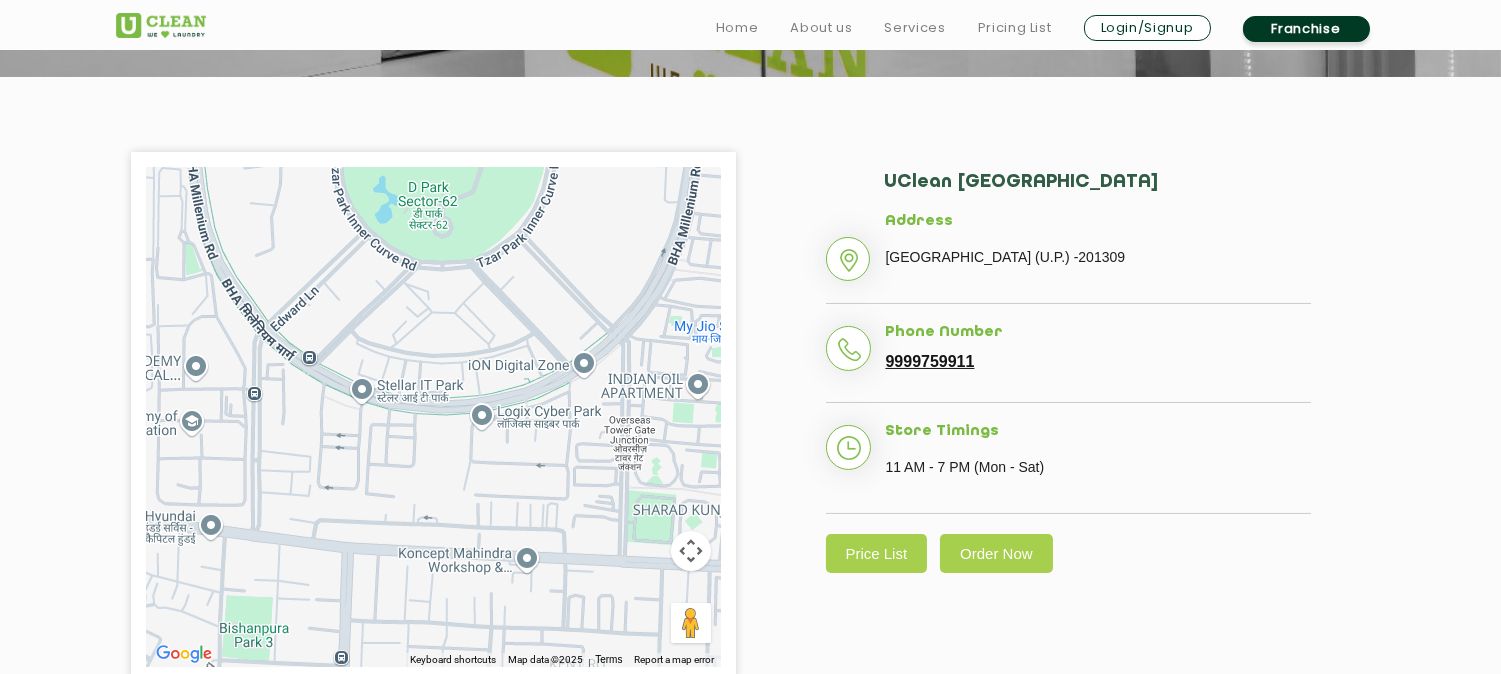 drag, startPoint x: 484, startPoint y: 388, endPoint x: 605, endPoint y: 387, distance: 121.004135 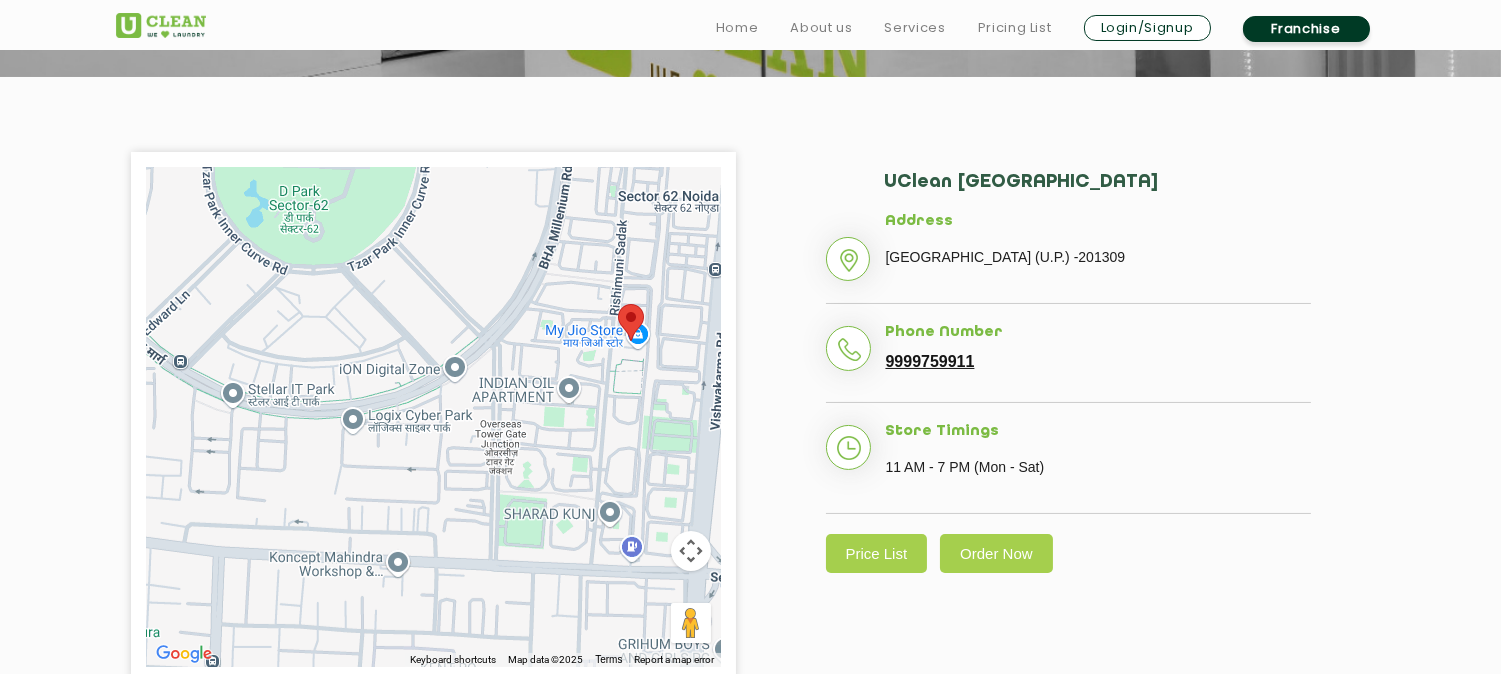 drag, startPoint x: 667, startPoint y: 297, endPoint x: 474, endPoint y: 307, distance: 193.2589 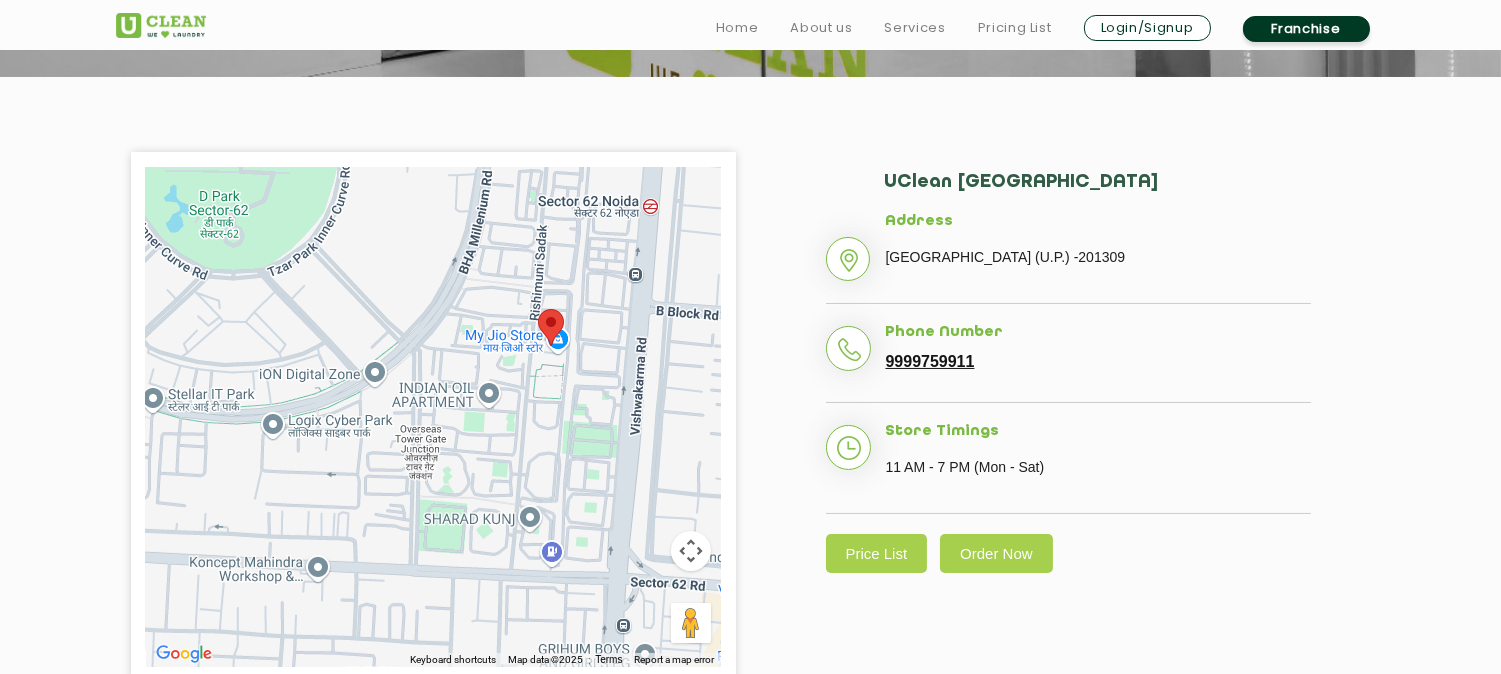 click 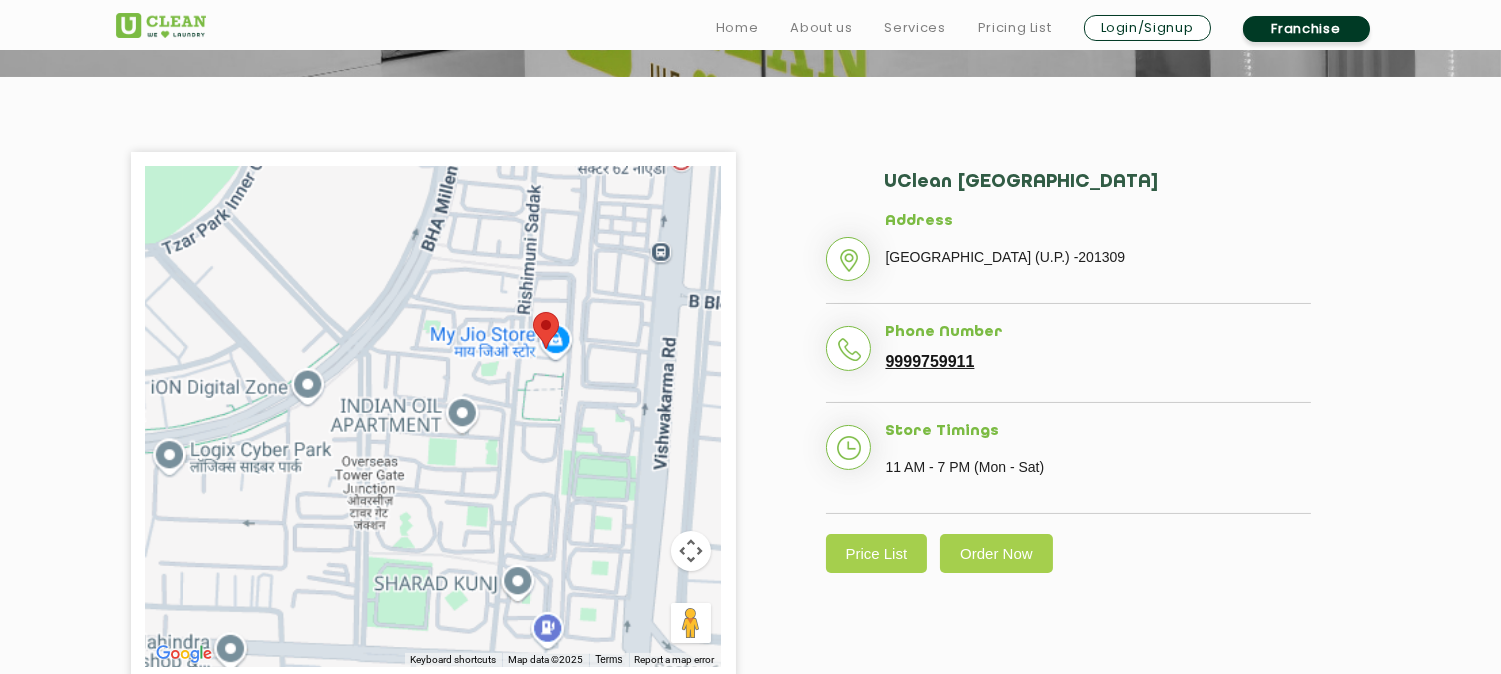 click on "To navigate, press the arrow keys." 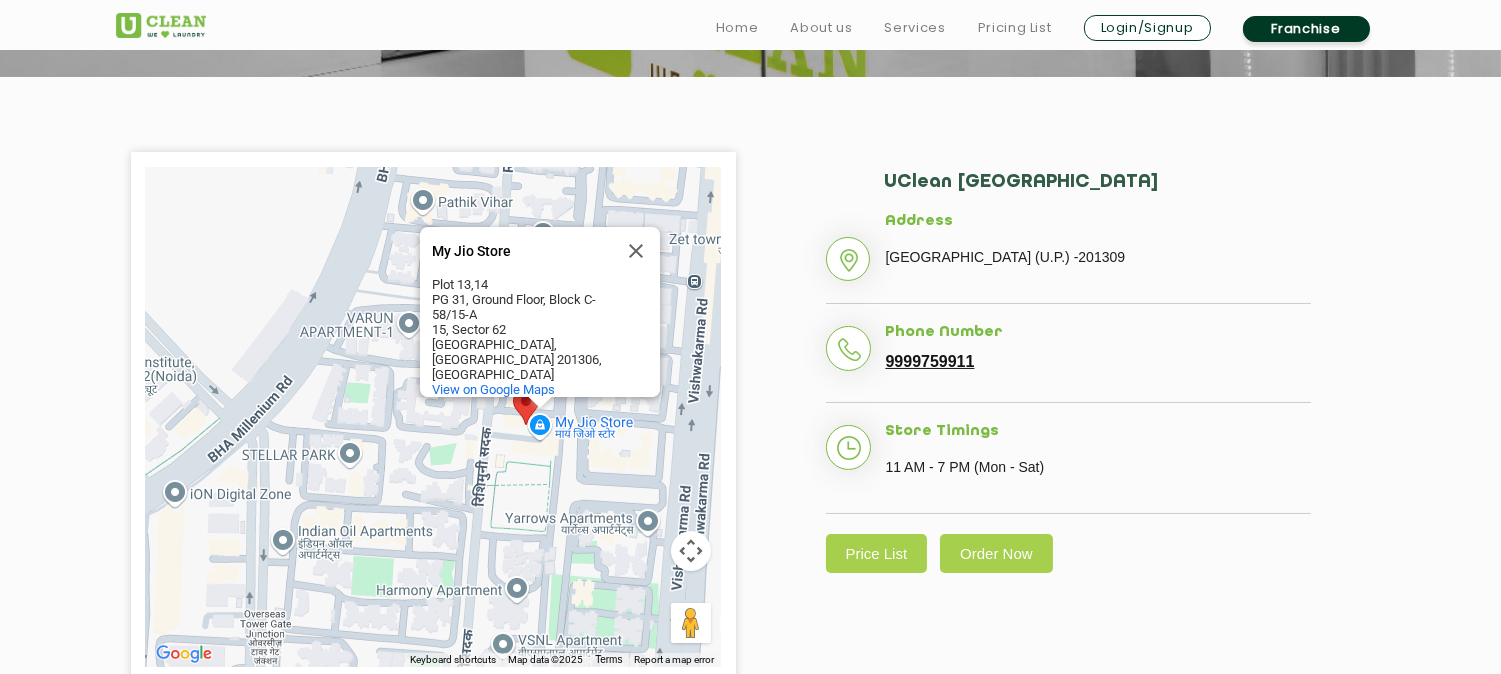 click on "Phone Number 9999759911" 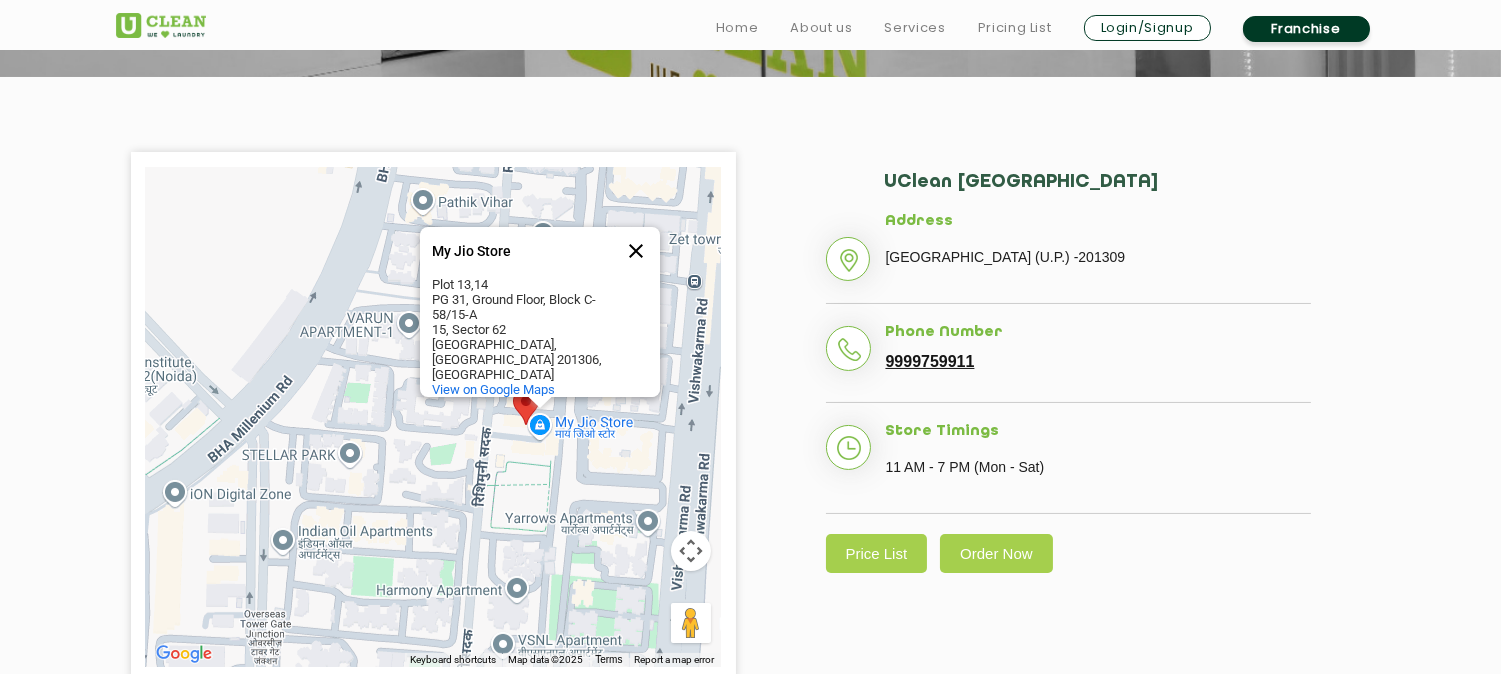 click 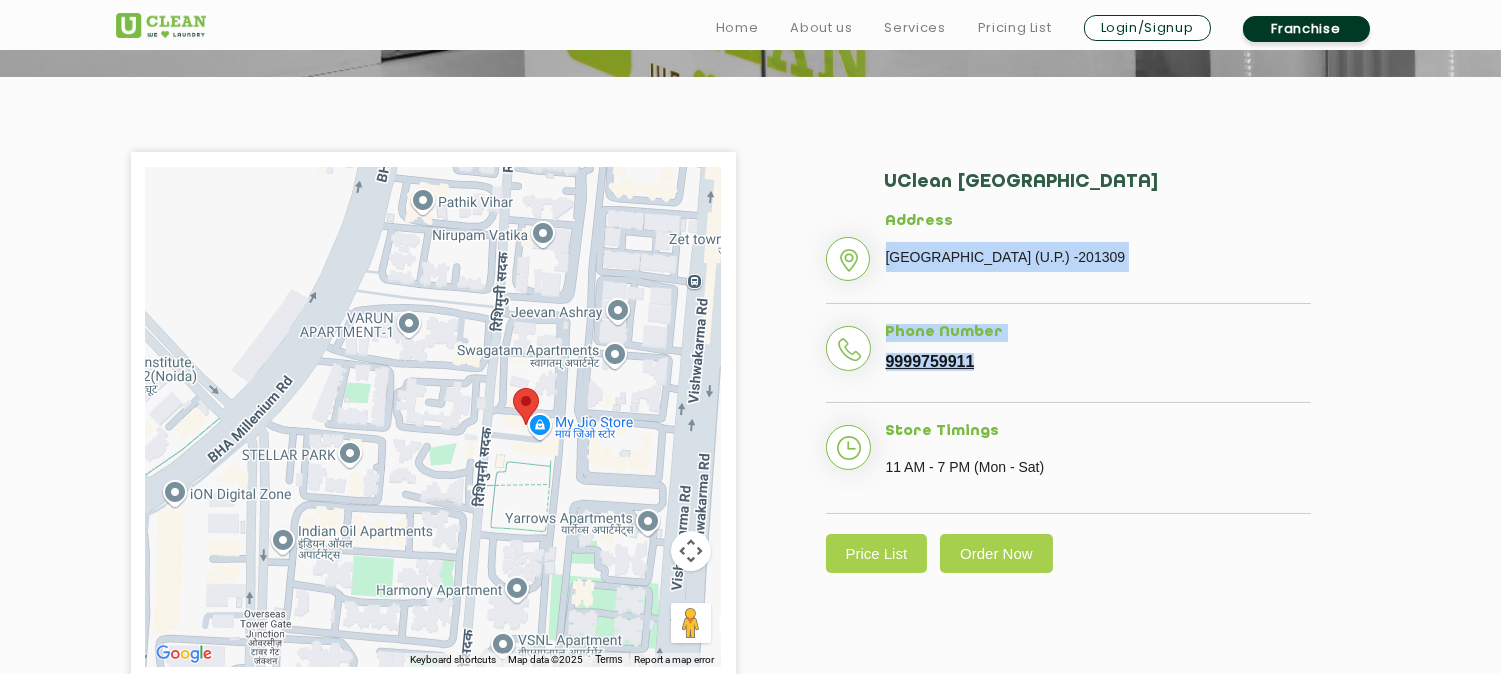 click on "Address Sector 62, Noida (U.P.) -201309 Phone Number 9999759911 Store Timings 11 AM - 7 PM (Mon - Sat)" 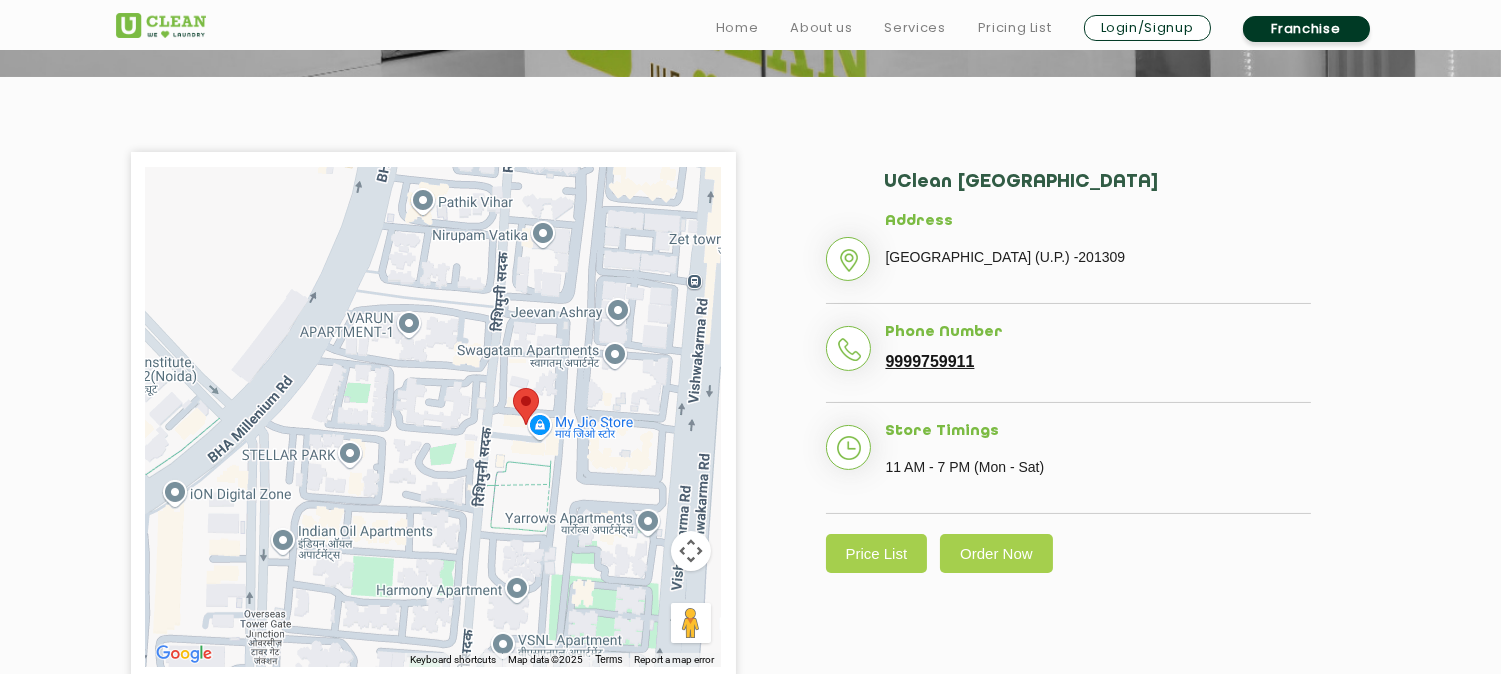 click on "Phone Number 9999759911" 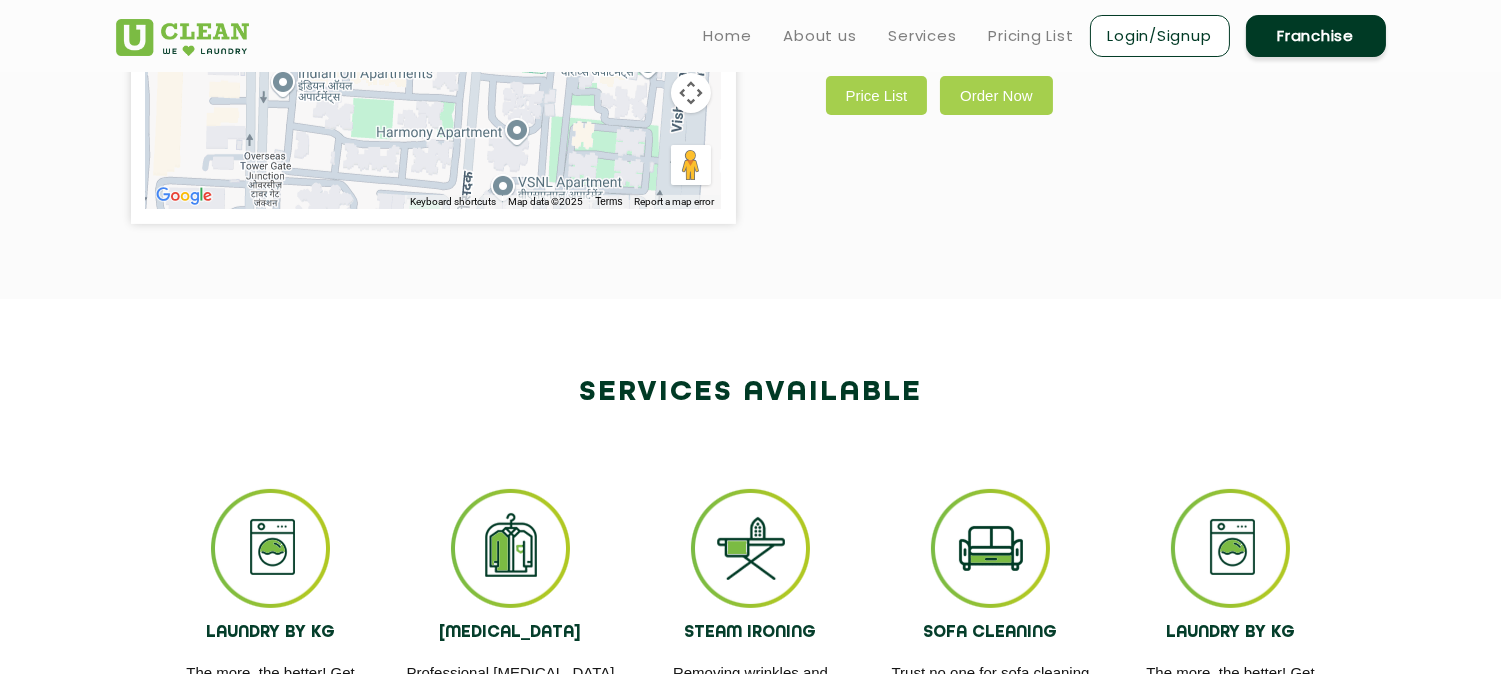scroll, scrollTop: 822, scrollLeft: 0, axis: vertical 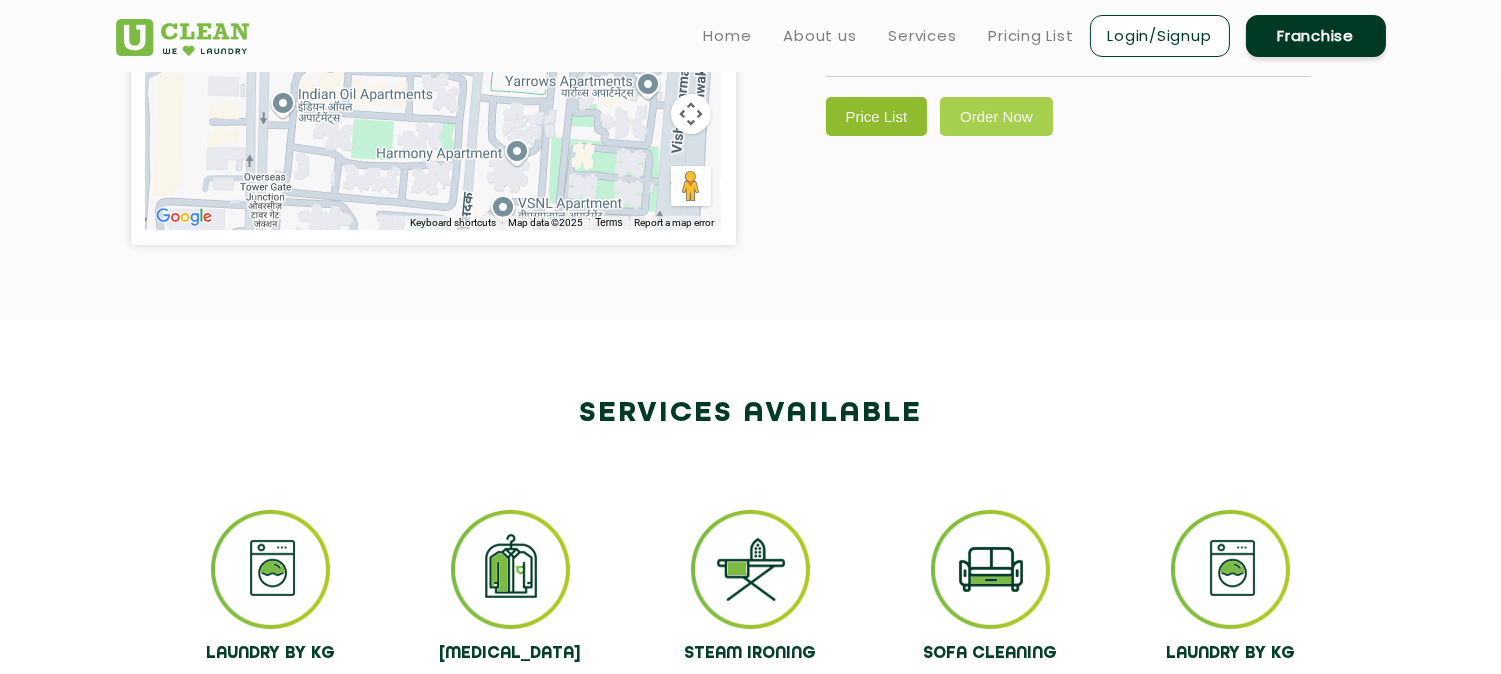 click on "Price List" 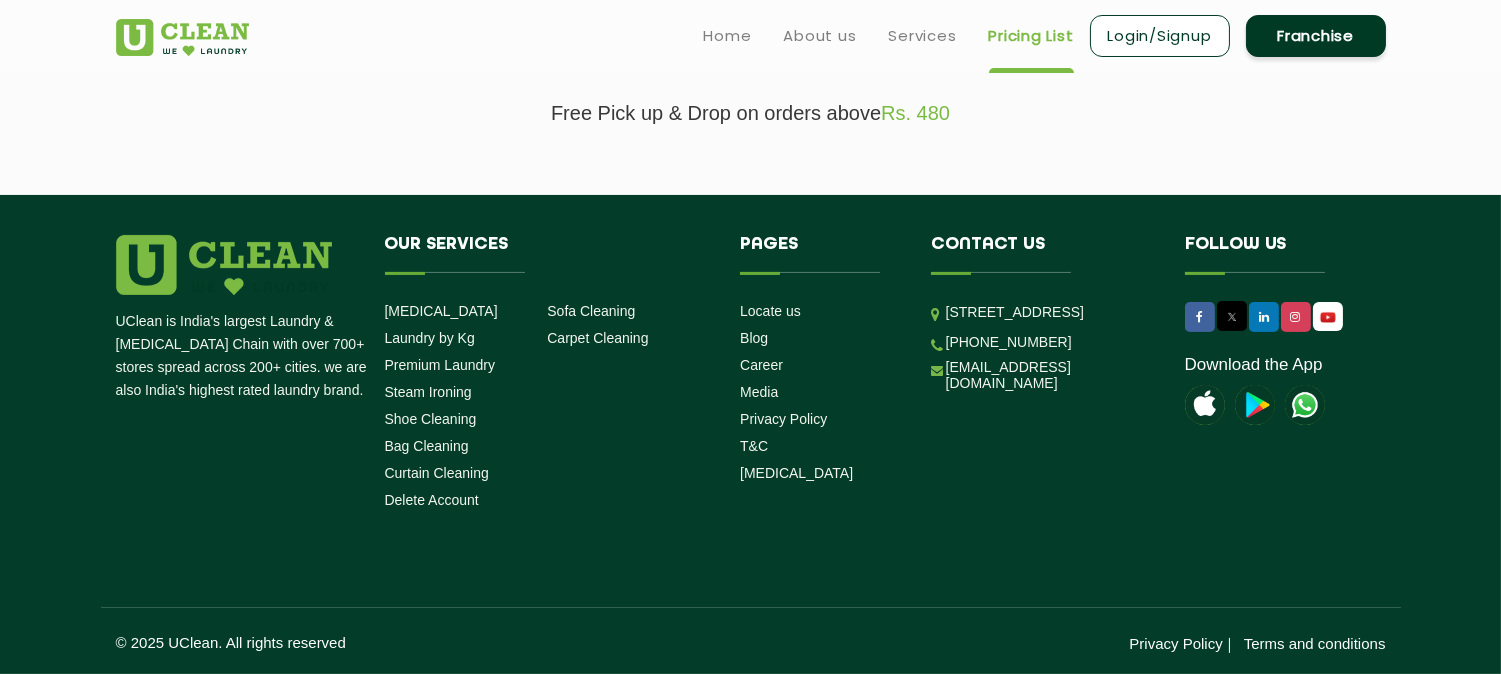 scroll, scrollTop: 0, scrollLeft: 0, axis: both 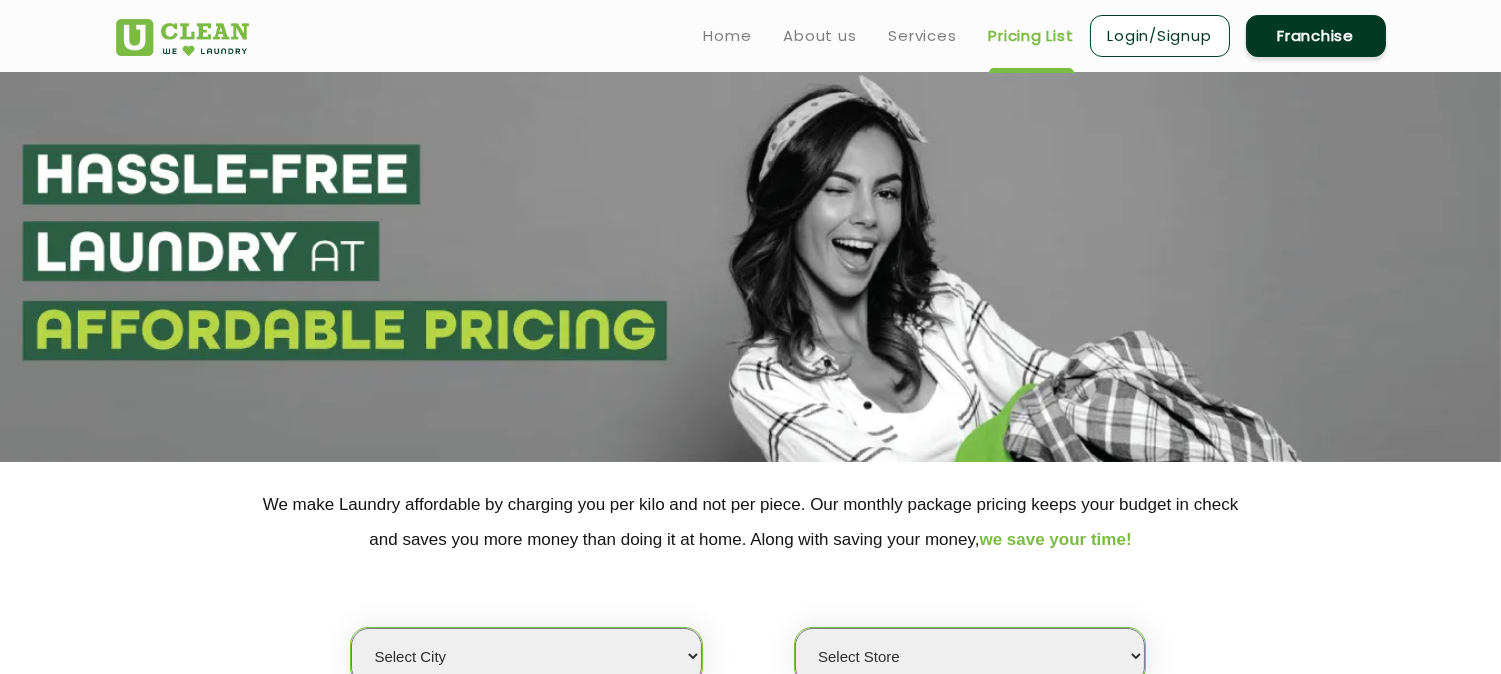 select on "0" 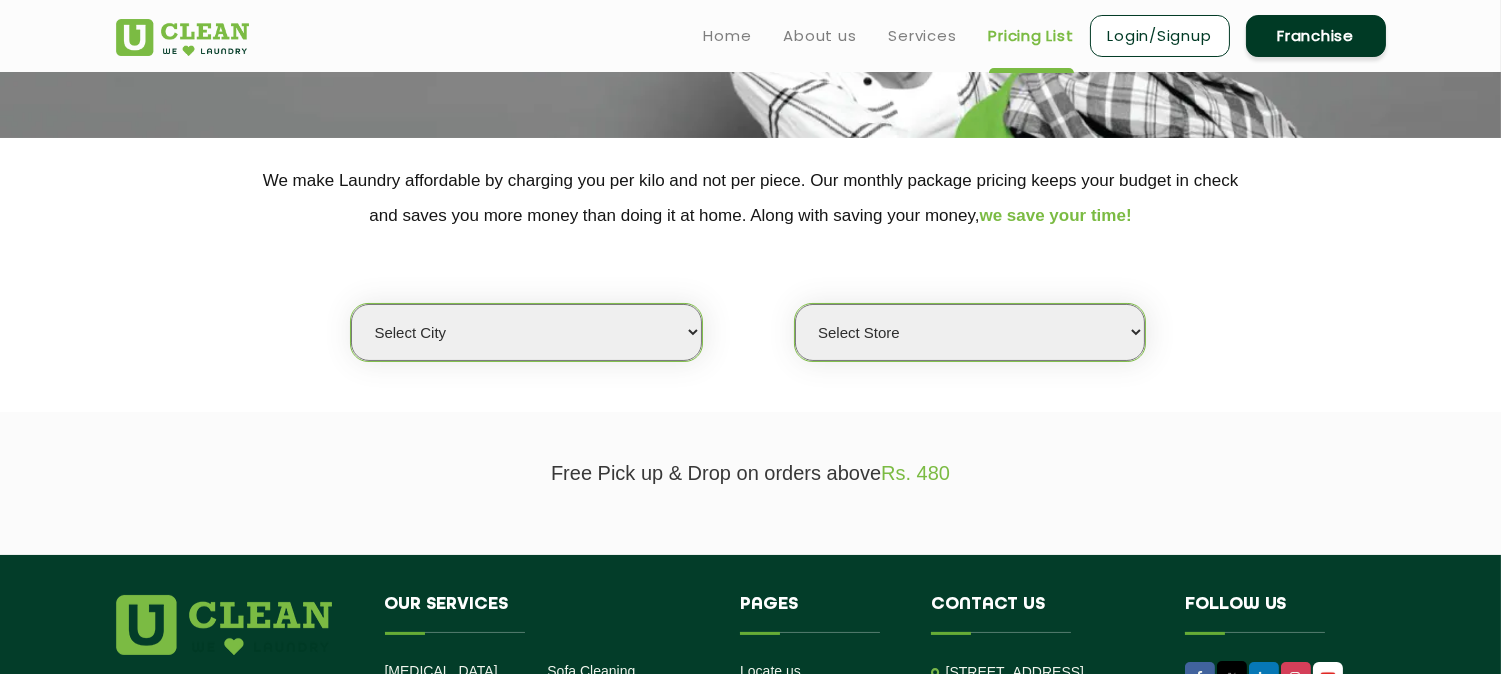 scroll, scrollTop: 0, scrollLeft: 0, axis: both 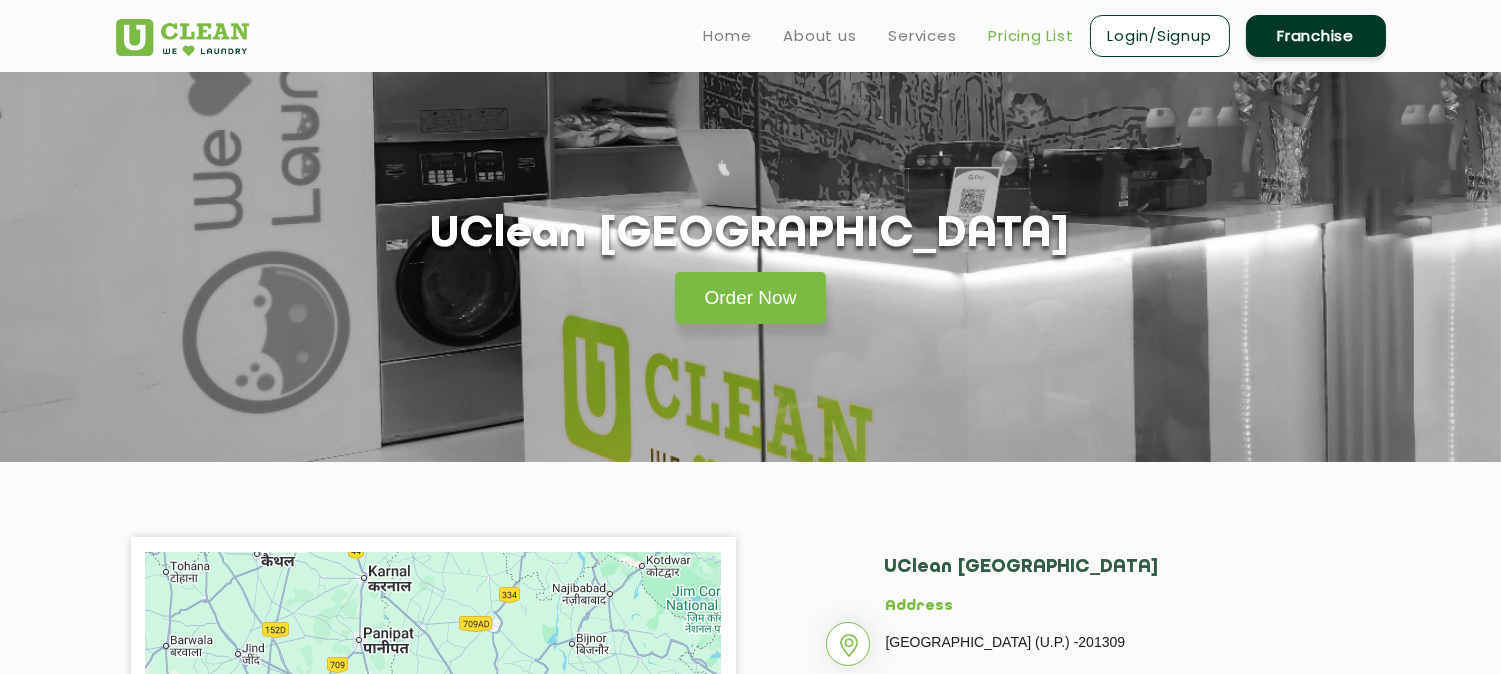 click on "Pricing List" at bounding box center [1031, 36] 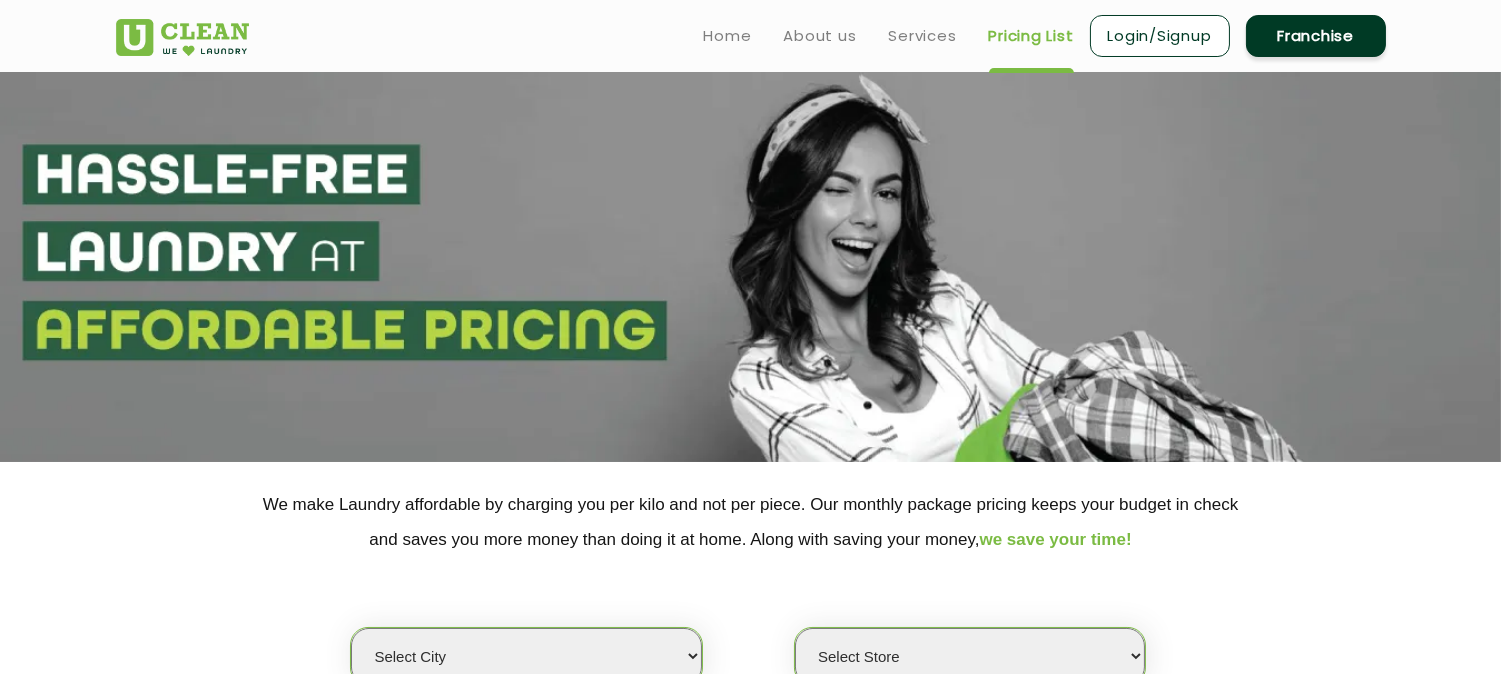 select on "0" 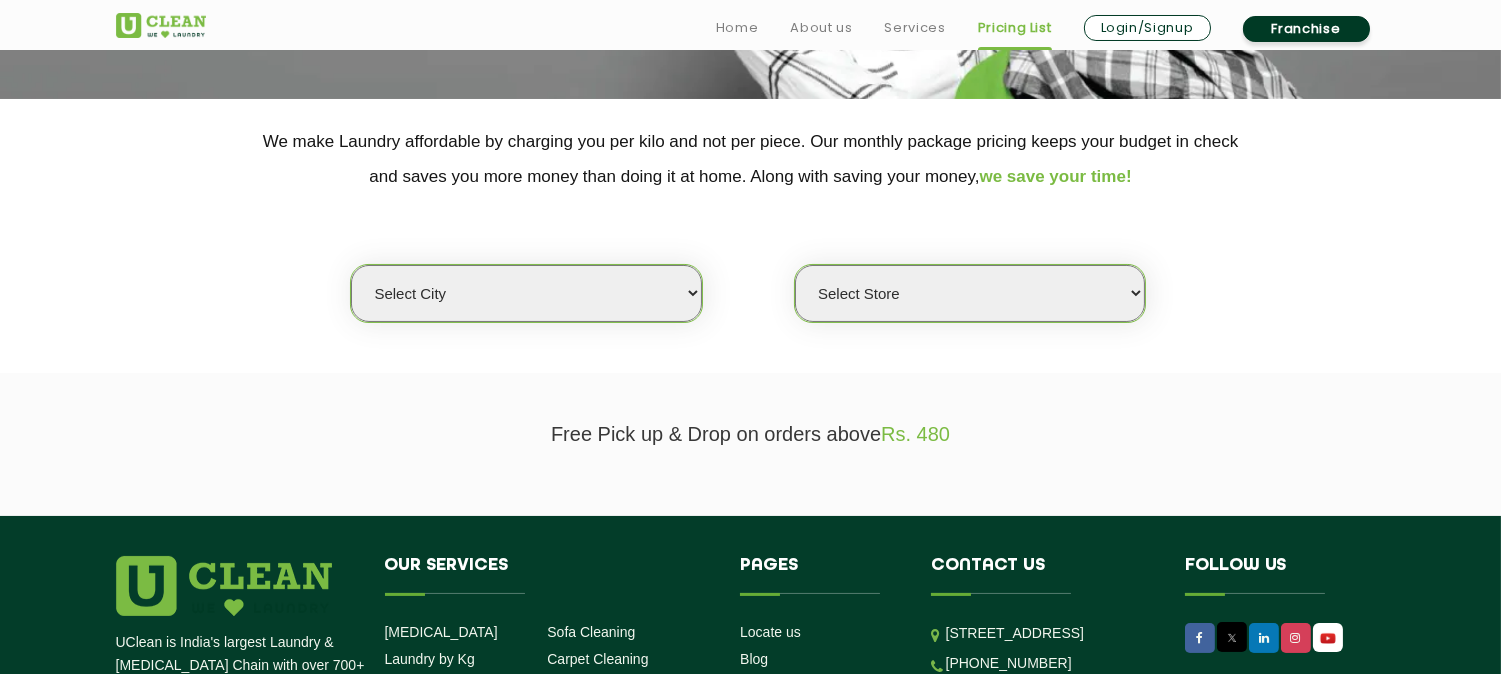 scroll, scrollTop: 400, scrollLeft: 0, axis: vertical 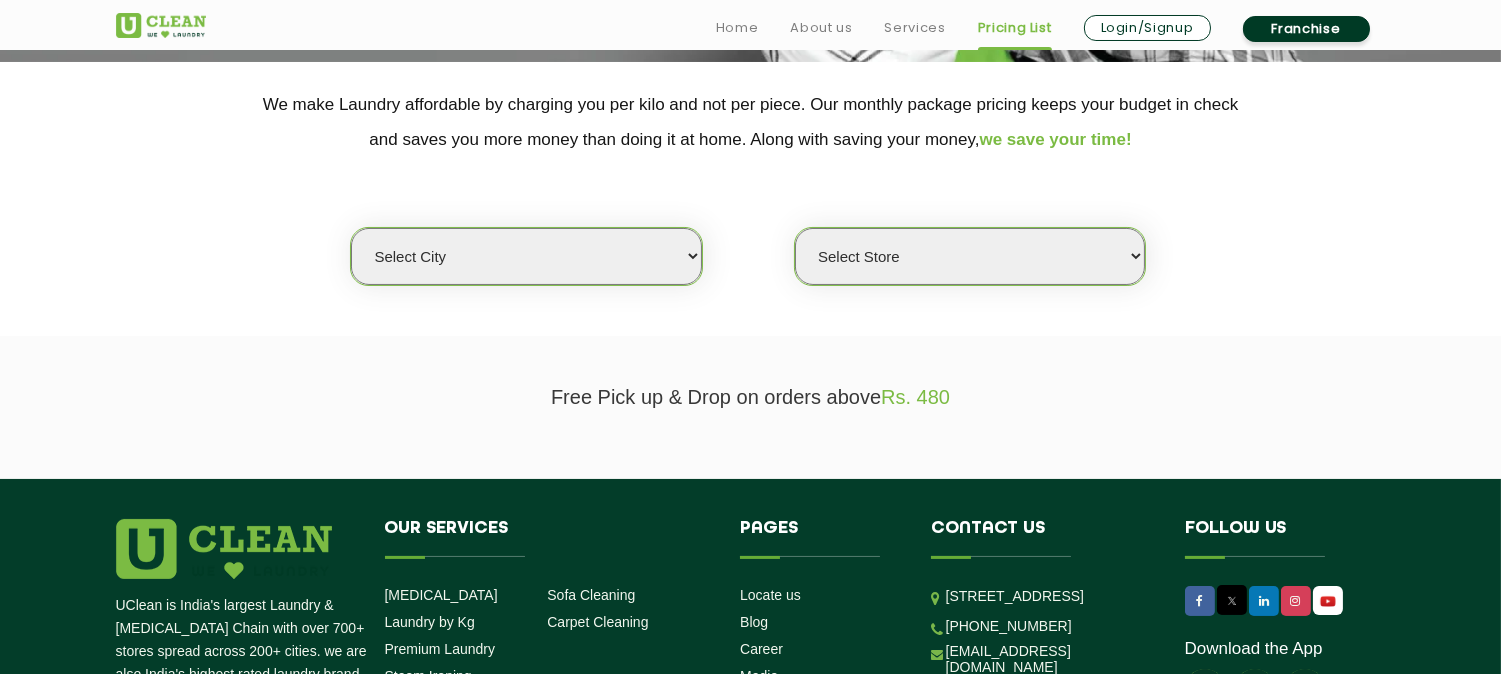 click on "Select Store" at bounding box center [970, 256] 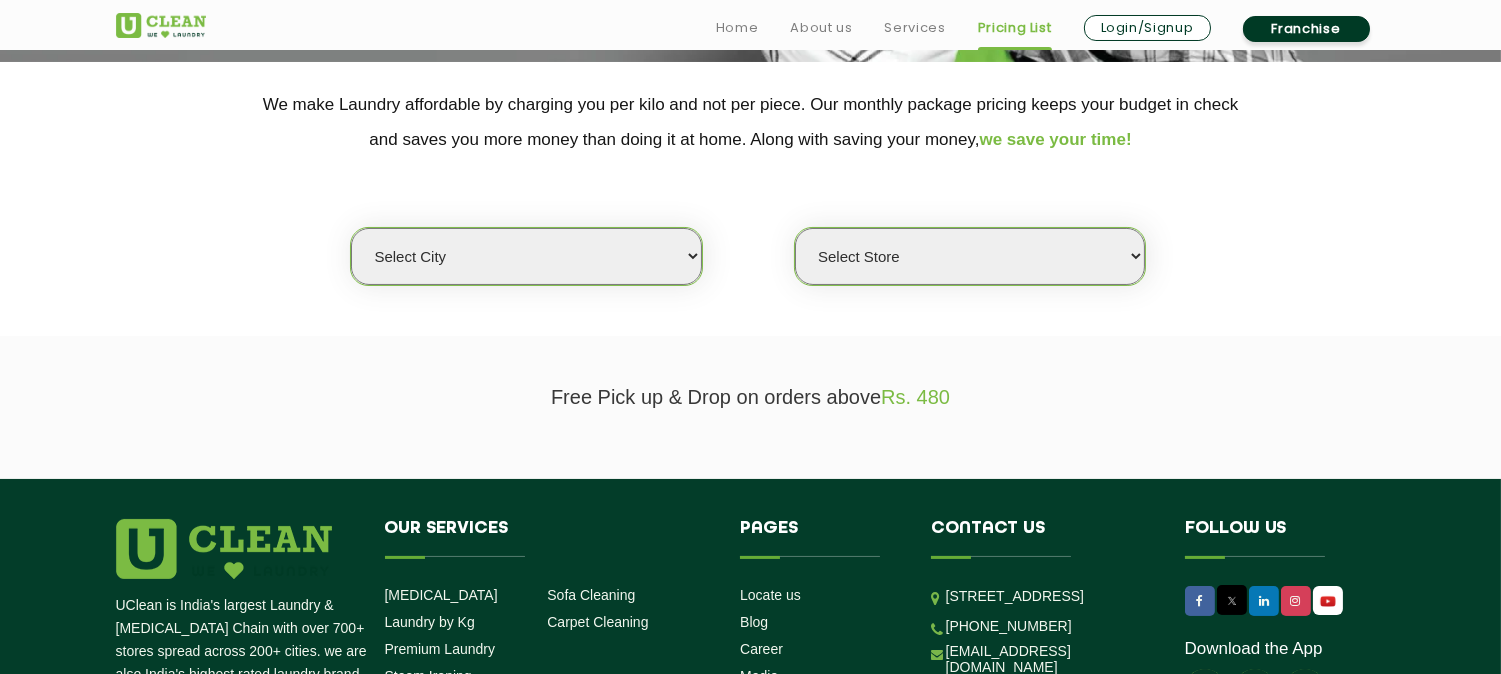 click on "Select city Aalo Agartala Agra Ahmedabad Akola Aligarh Alwar - UClean Select Amravati Aurangabad Ayodhya Bahadurgarh Bahraich Baleswar Baramulla Bareilly Barmer Barpeta Bathinda Belgaum Bengaluru Berhampur Bettiah Bhagalpur Bhilwara Bhiwadi Bhopal Bhubaneshwar Bidar Bikaner Bilaspur Bokaro Bongaigaon Chandigarh Chennai Chitrakoot Cochin Coimbatore Cooch Behar Coonoor Daman Danapur Darrang Daudnagar Dehradun Delhi Deoghar Dhanbad Dharwad Dhule Dibrugarh Digboi Dimapur Dindigul Duliajan Ellenabad Erode Faridabad Gandhidham Gandhinagar Garia Ghaziabad Goa Gohana Gonda Gorakhpur Gurugram Guwahati Gwalior Haldwani Hamirpur Hanumangarh Haridwar Hingoli Hojai Howrah Hubli Hyderabad Imphal Indore Itanagar Jagdalpur Jagraon Jaipur Jaipur - Select Jammu Jamshedpur Jehanabad Jhansi Jodhpur Jorhat Kaithal Kakinada Kanpur Kargil Karimganj Kathmandu Kharupetia Khopoli Kochi Kohima Kokapet Kokrajhar Kolhapur Kolkata Kota Kotdwar Krishnanagar Kundli Kurnool Latur Leh Longding Lower Subansiri Lucknow Ludhiana Madurai Manali" at bounding box center (526, 256) 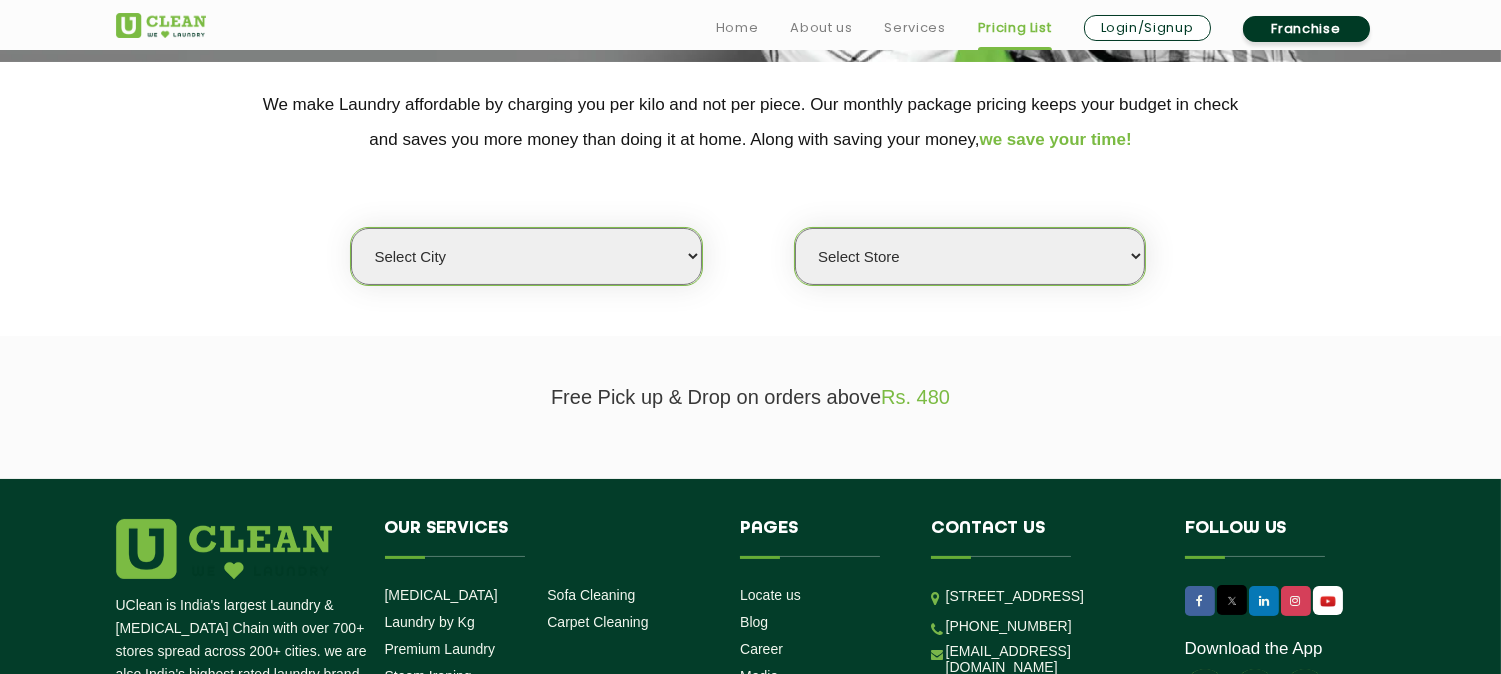 click on "Select city Aalo Agartala Agra Ahmedabad Akola Aligarh Alwar - UClean Select Amravati Aurangabad Ayodhya Bahadurgarh Bahraich Baleswar Baramulla Bareilly Barmer Barpeta Bathinda Belgaum Bengaluru Berhampur Bettiah Bhagalpur Bhilwara Bhiwadi Bhopal Bhubaneshwar Bidar Bikaner Bilaspur Bokaro Bongaigaon Chandigarh Chennai Chitrakoot Cochin Coimbatore Cooch Behar Coonoor Daman Danapur Darrang Daudnagar Dehradun Delhi Deoghar Dhanbad Dharwad Dhule Dibrugarh Digboi Dimapur Dindigul Duliajan Ellenabad Erode Faridabad Gandhidham Gandhinagar Garia Ghaziabad Goa Gohana Gonda Gorakhpur Gurugram Guwahati Gwalior Haldwani Hamirpur Hanumangarh Haridwar Hingoli Hojai Howrah Hubli Hyderabad Imphal Indore Itanagar Jagdalpur Jagraon Jaipur Jaipur - Select Jammu Jamshedpur Jehanabad Jhansi Jodhpur Jorhat Kaithal Kakinada Kanpur Kargil Karimganj Kathmandu Kharupetia Khopoli Kochi Kohima Kokapet Kokrajhar Kolhapur Kolkata Kota Kotdwar Krishnanagar Kundli Kurnool Latur Leh Longding Lower Subansiri Lucknow Ludhiana Madurai Manali" 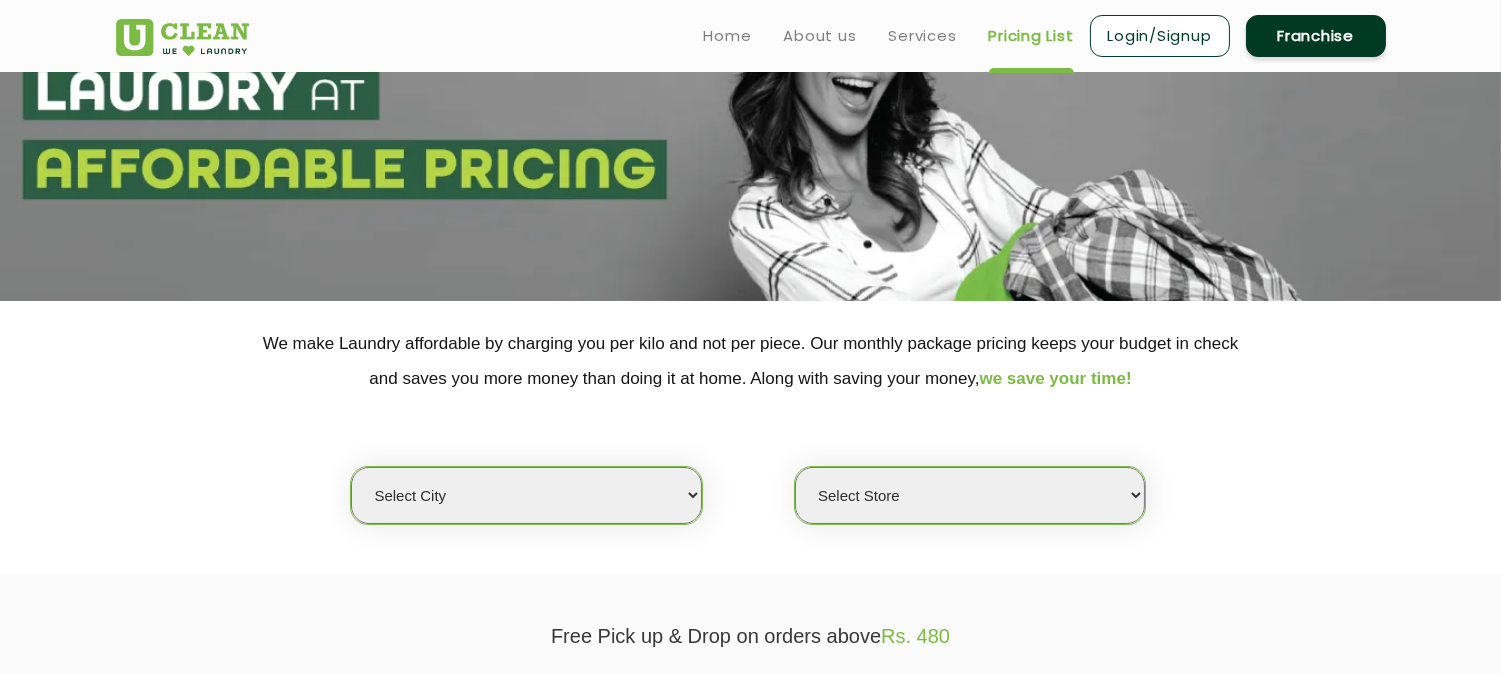 scroll, scrollTop: 0, scrollLeft: 0, axis: both 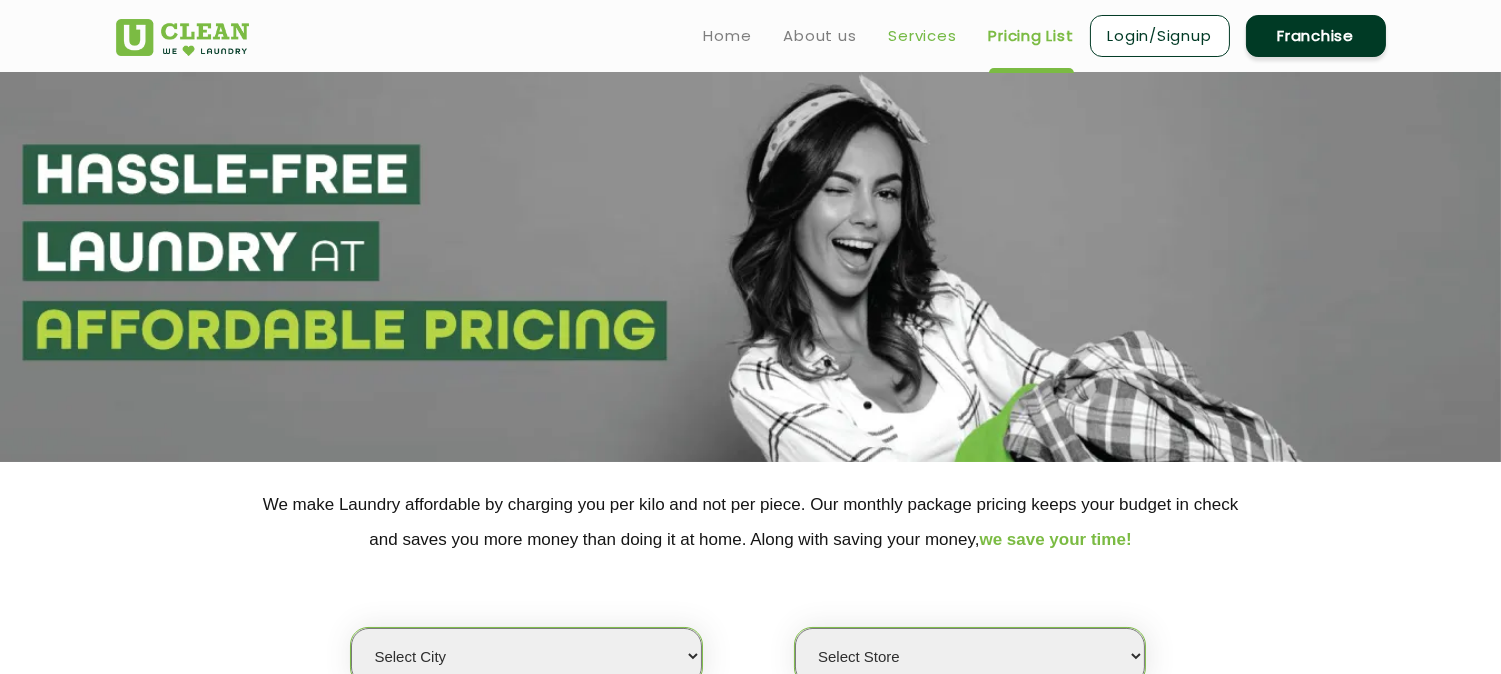 click on "Services" at bounding box center (923, 36) 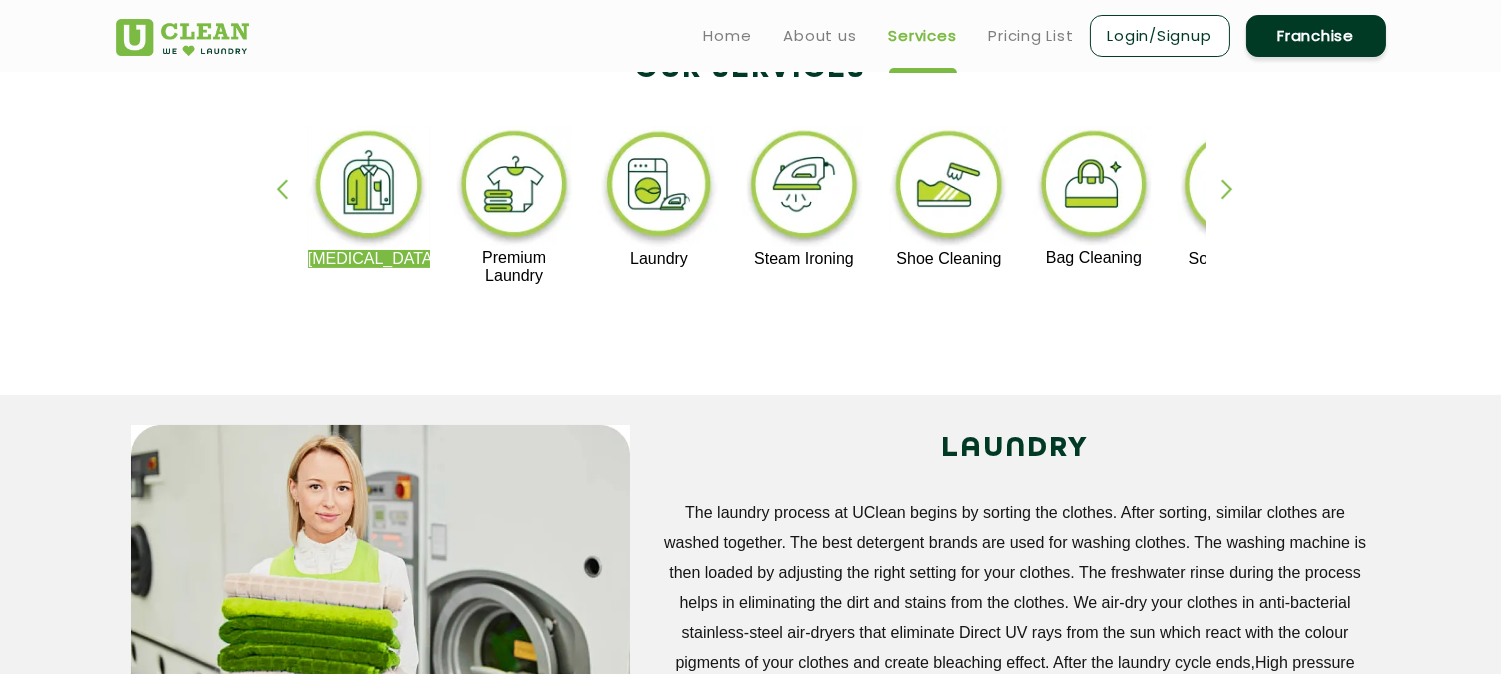 scroll, scrollTop: 436, scrollLeft: 0, axis: vertical 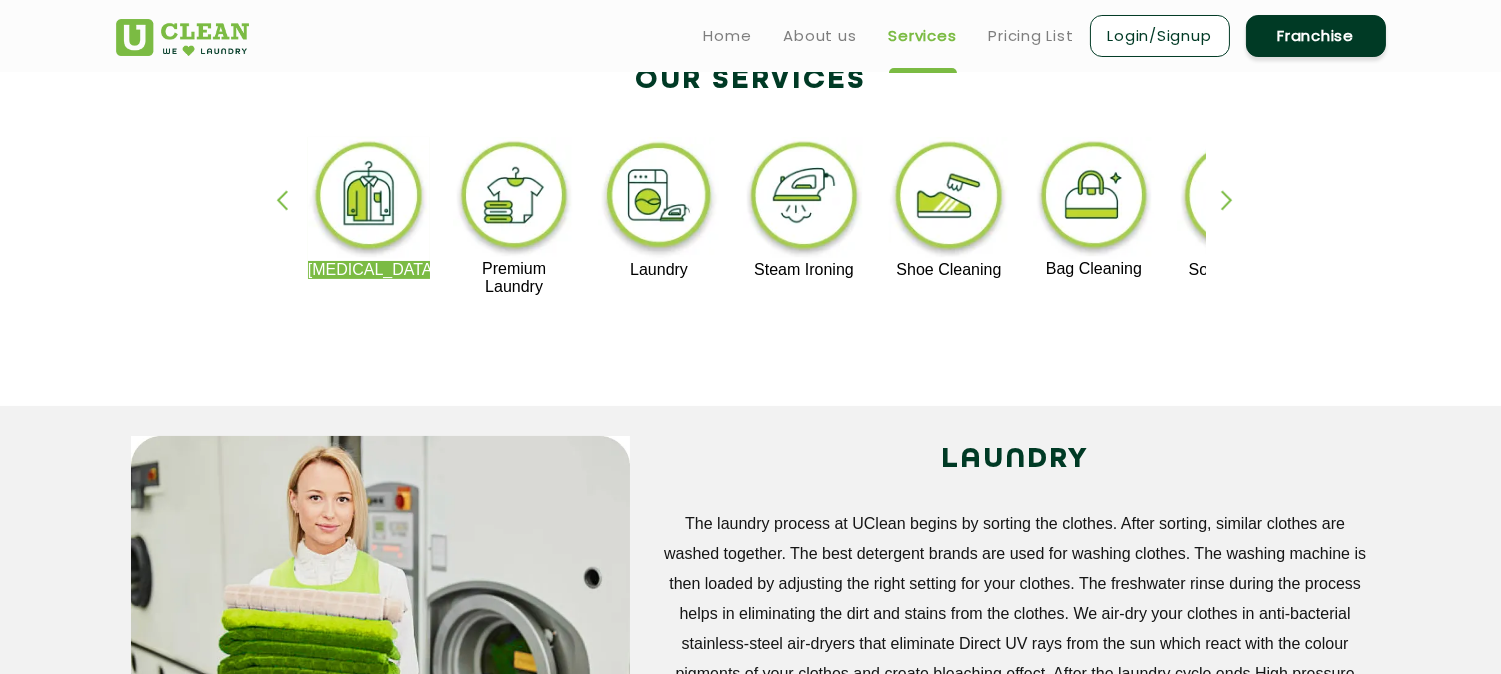 click at bounding box center (659, 199) 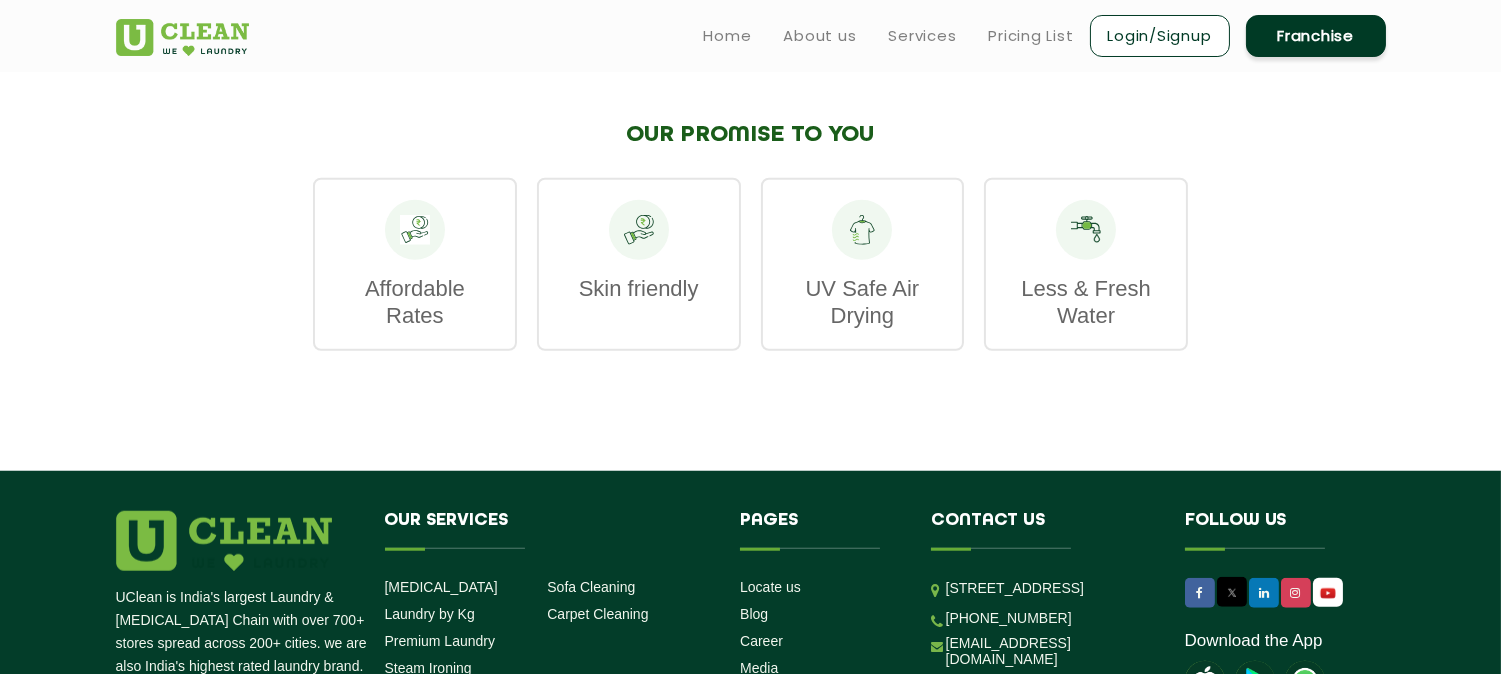 scroll, scrollTop: 0, scrollLeft: 0, axis: both 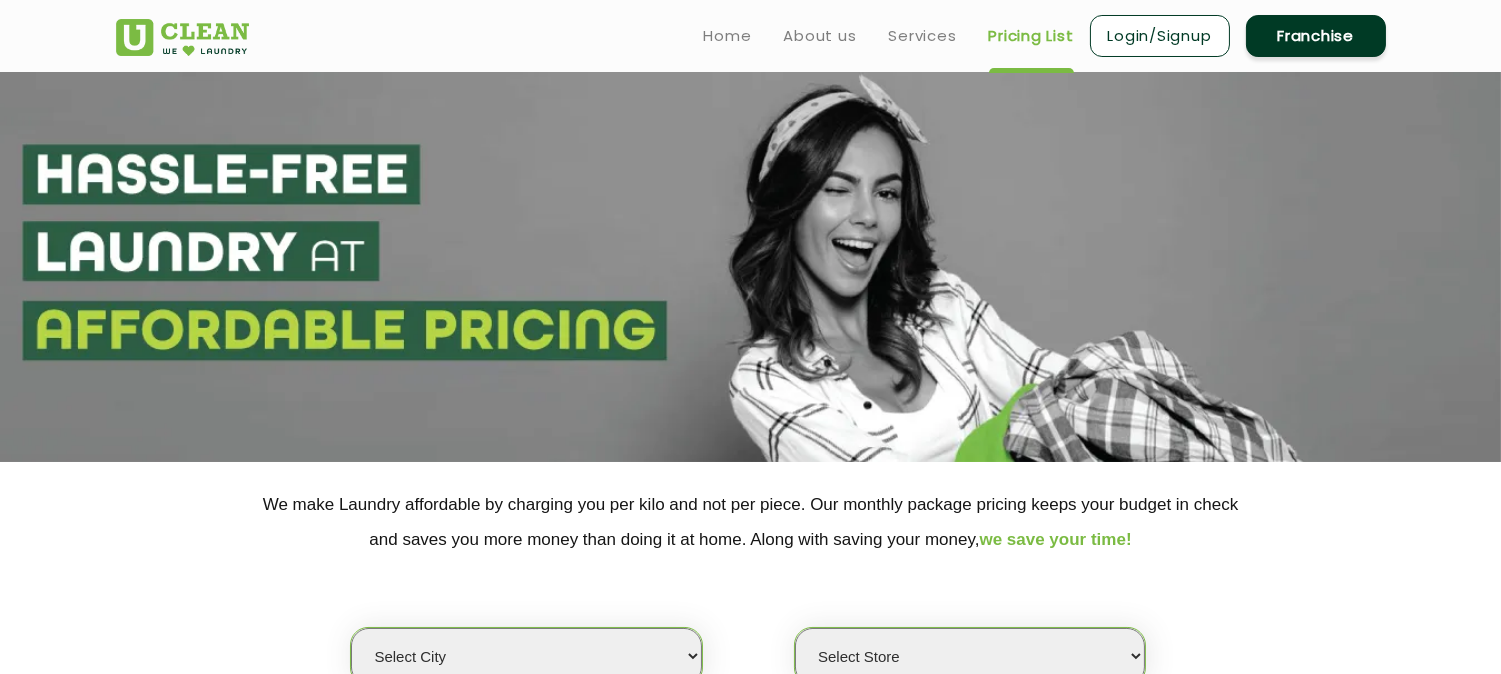 select on "0" 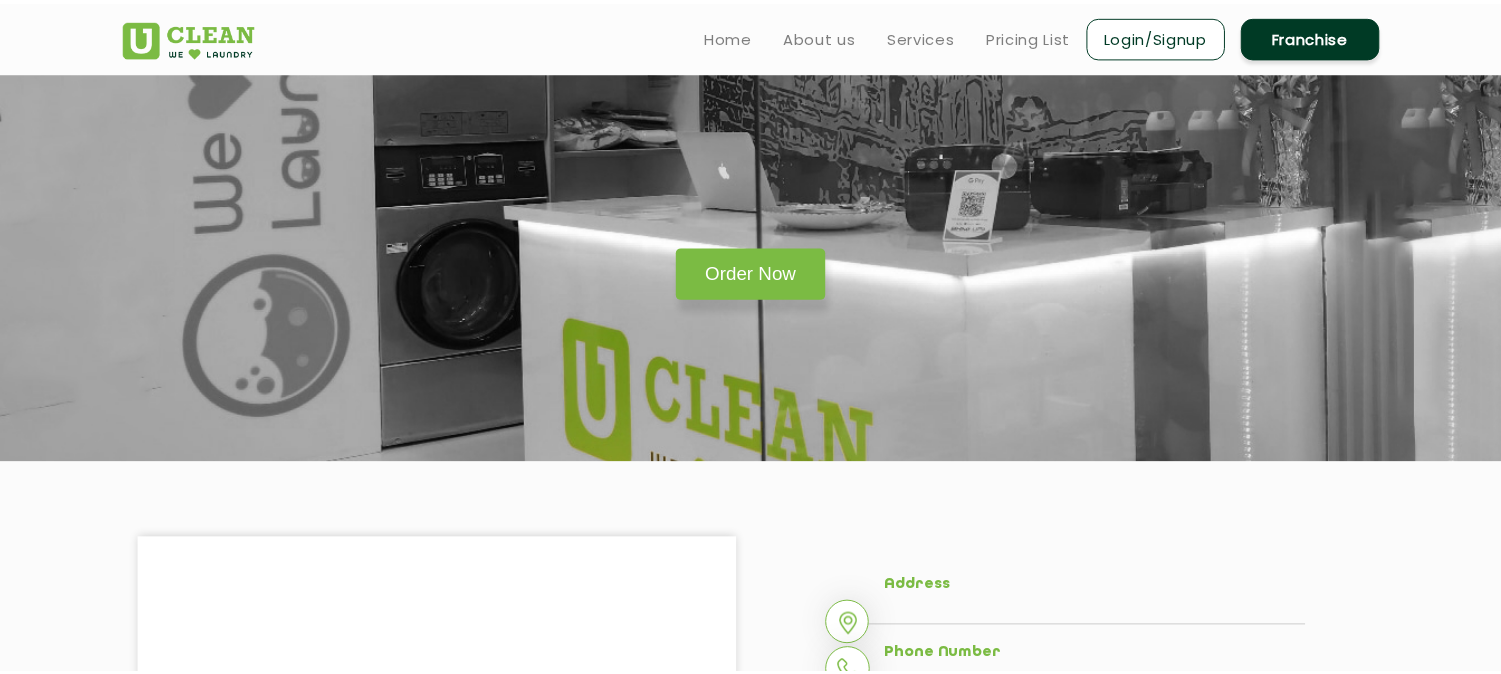 scroll, scrollTop: 0, scrollLeft: 0, axis: both 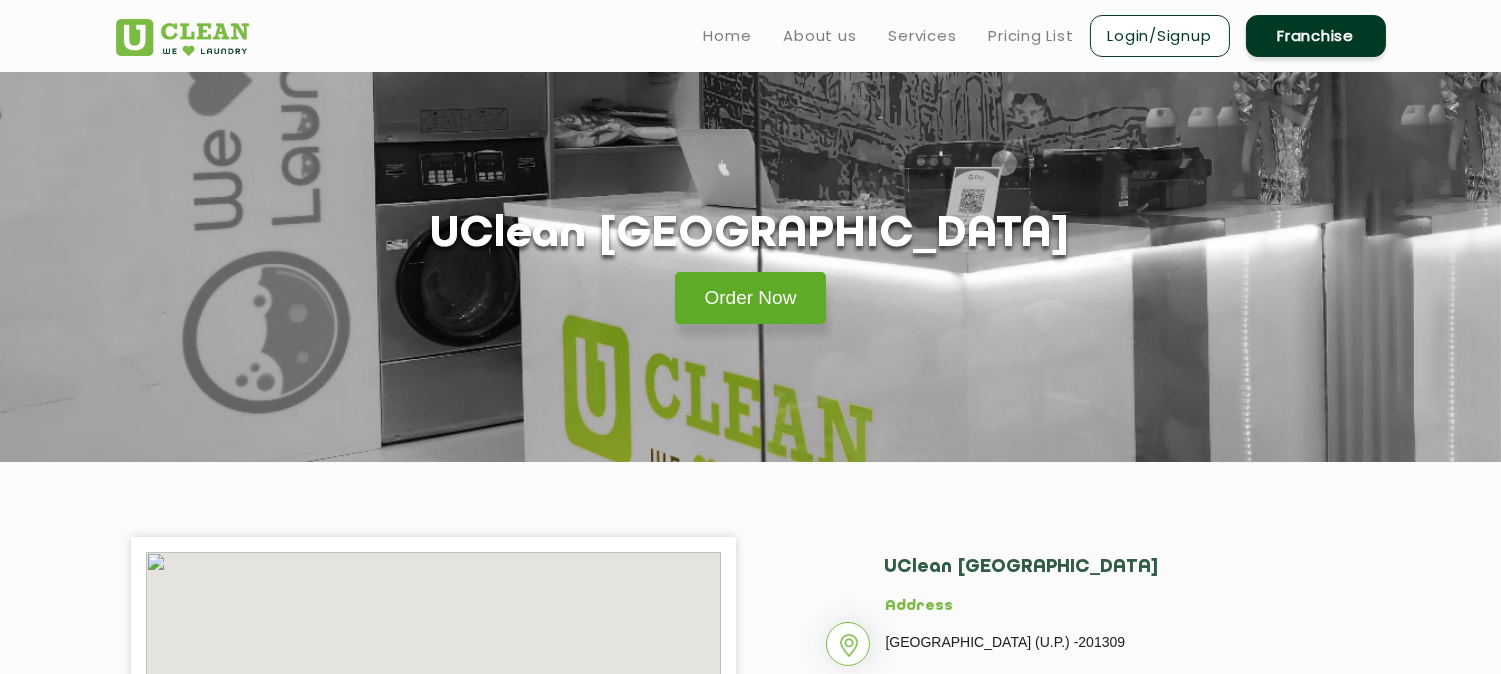 click on "Order Now" 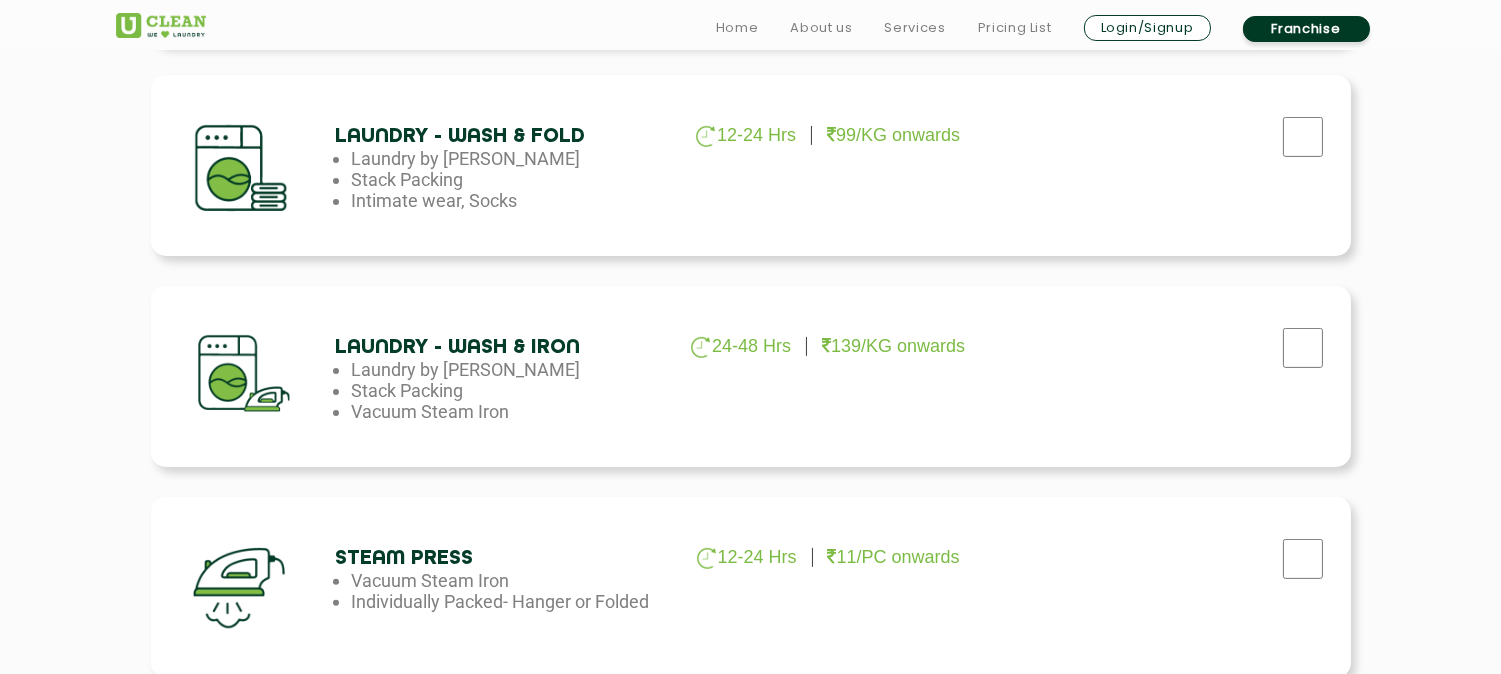scroll, scrollTop: 1141, scrollLeft: 0, axis: vertical 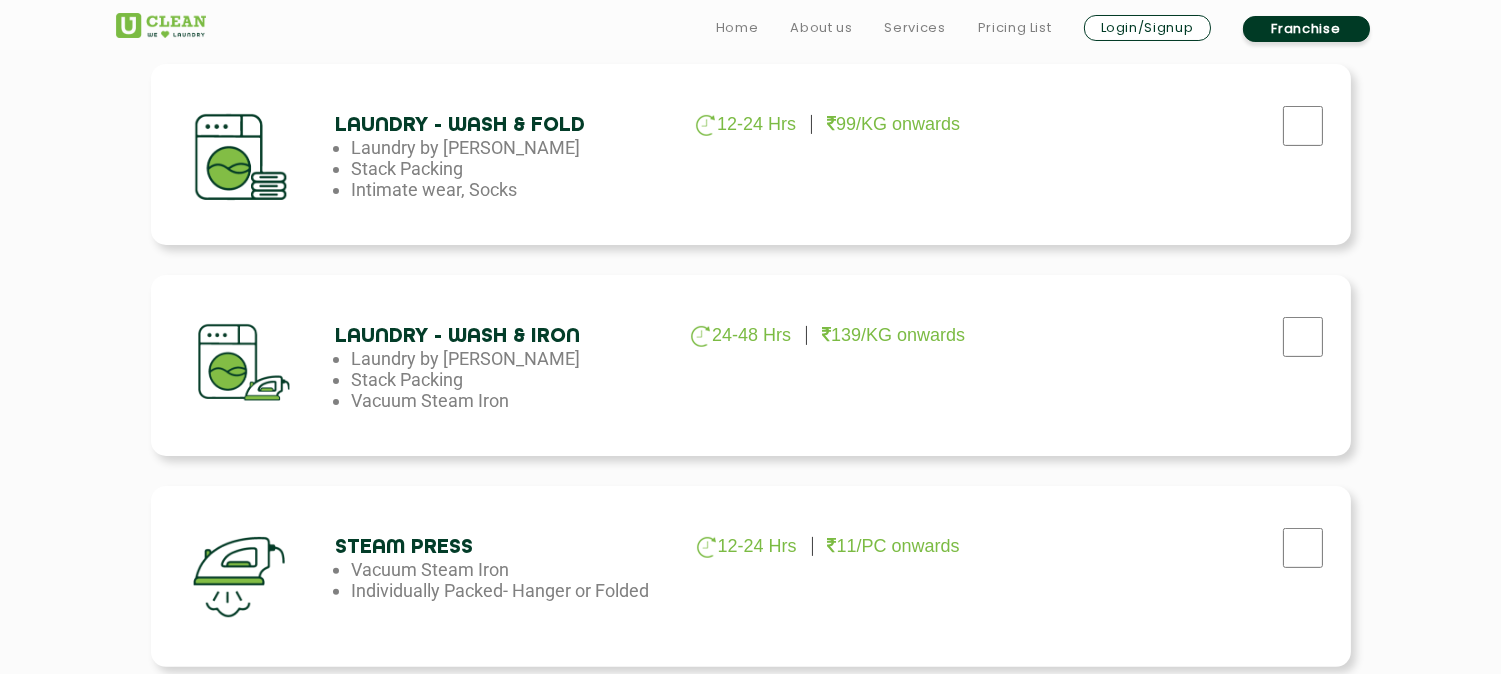 click on "Build your laundry cart [MEDICAL_DATA]  3-5 Days     24/PC onwards   Formal wear, Ornamental   Blankets, Quilts, Curtains   Bags, Shoes, Soft Toys  3-5 Days  24/PC onwards Premium Laundry Kg  24-48 Hrs     249/KG onwards   Formal wear   Bedsheets, Dohars   Delicates etc.  24-48 Hrs  249/KG onwards Laundry - Wash & Fold  12-24 Hrs     99/KG onwards   Laundry by Kilo   Stack Packing   Intimate wear, Socks  12-24 Hrs  99/KG onwards Laundry - Wash & Iron  24-48 Hrs     139/KG onwards   Laundry by Kilo   Stack Packing   Vacuum Steam Iron  24-48 Hrs  139/KG onwards Steam Press  12-24 Hrs     11/PC onwards   Vacuum Steam Iron   Individually Packed- Hanger or Folded  12-24 Hrs  11/PC onwards Please select the service Next   1" 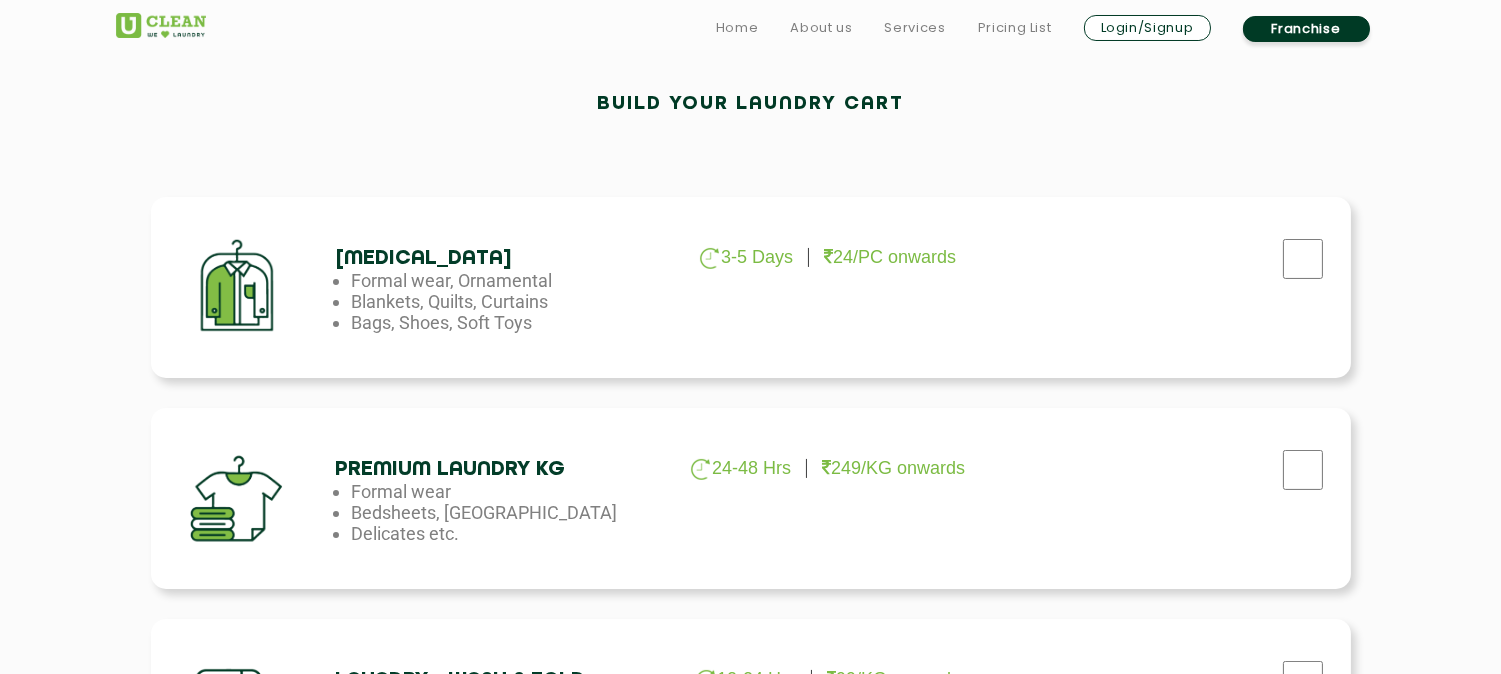 scroll, scrollTop: 607, scrollLeft: 0, axis: vertical 